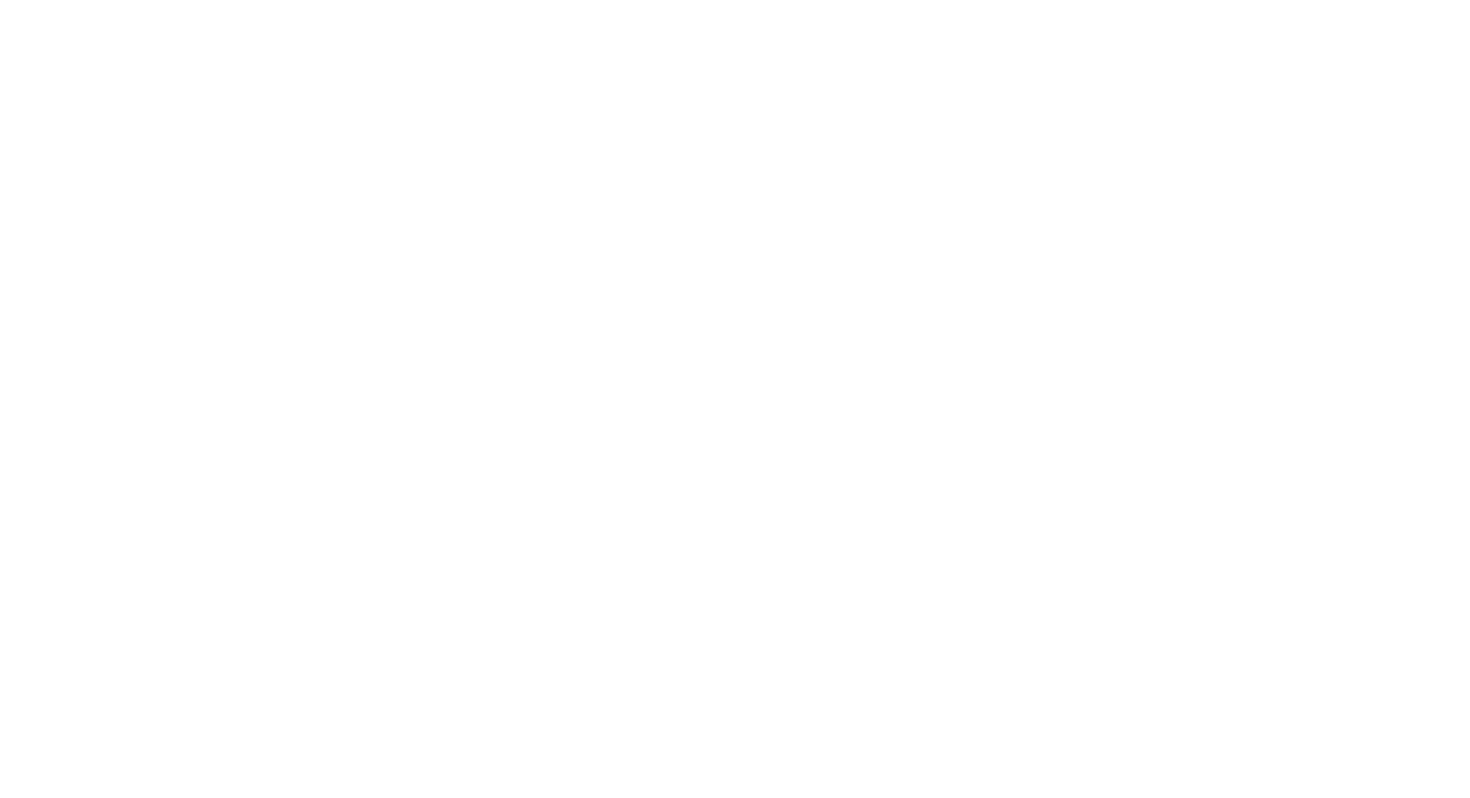 scroll, scrollTop: 0, scrollLeft: 0, axis: both 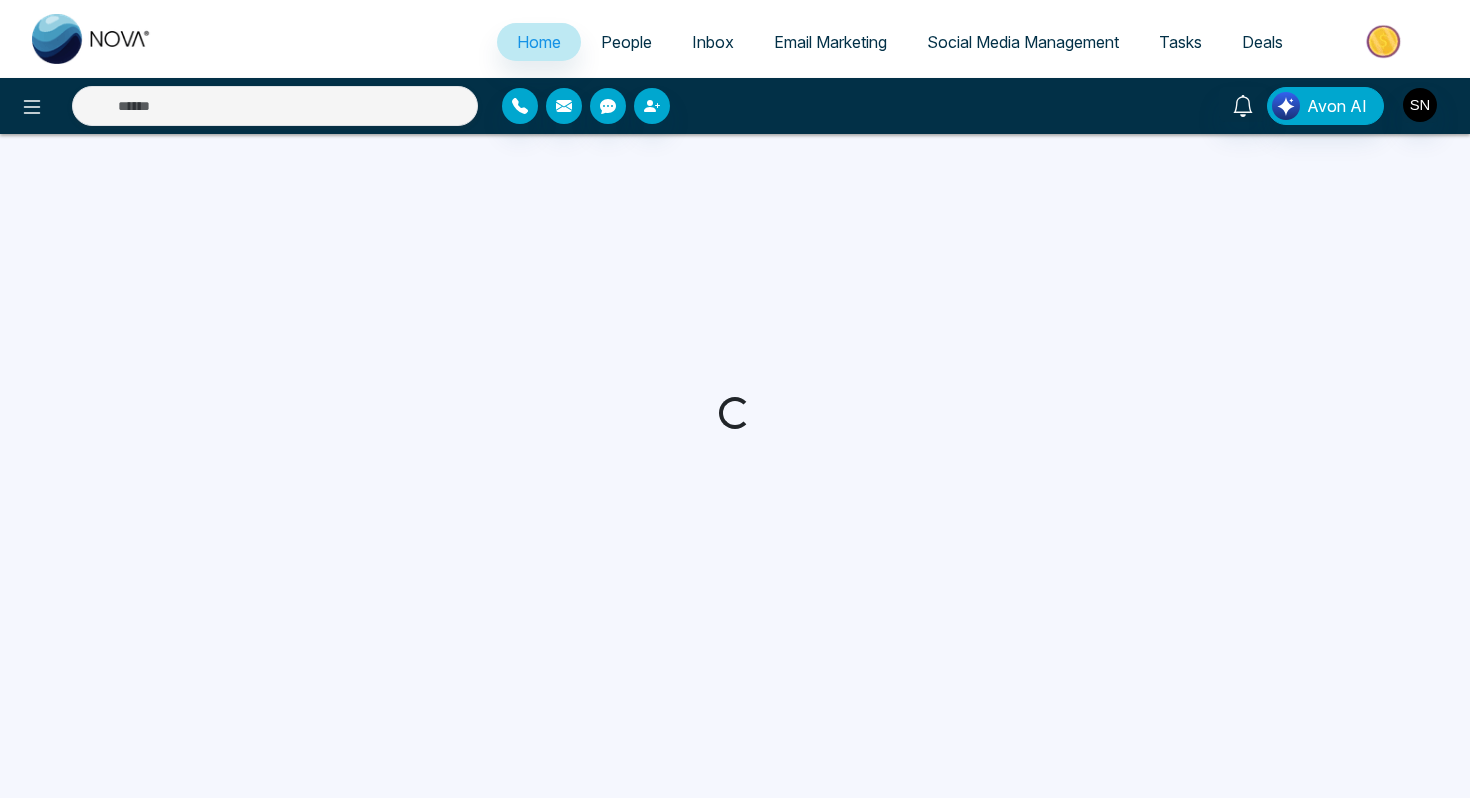 select on "*" 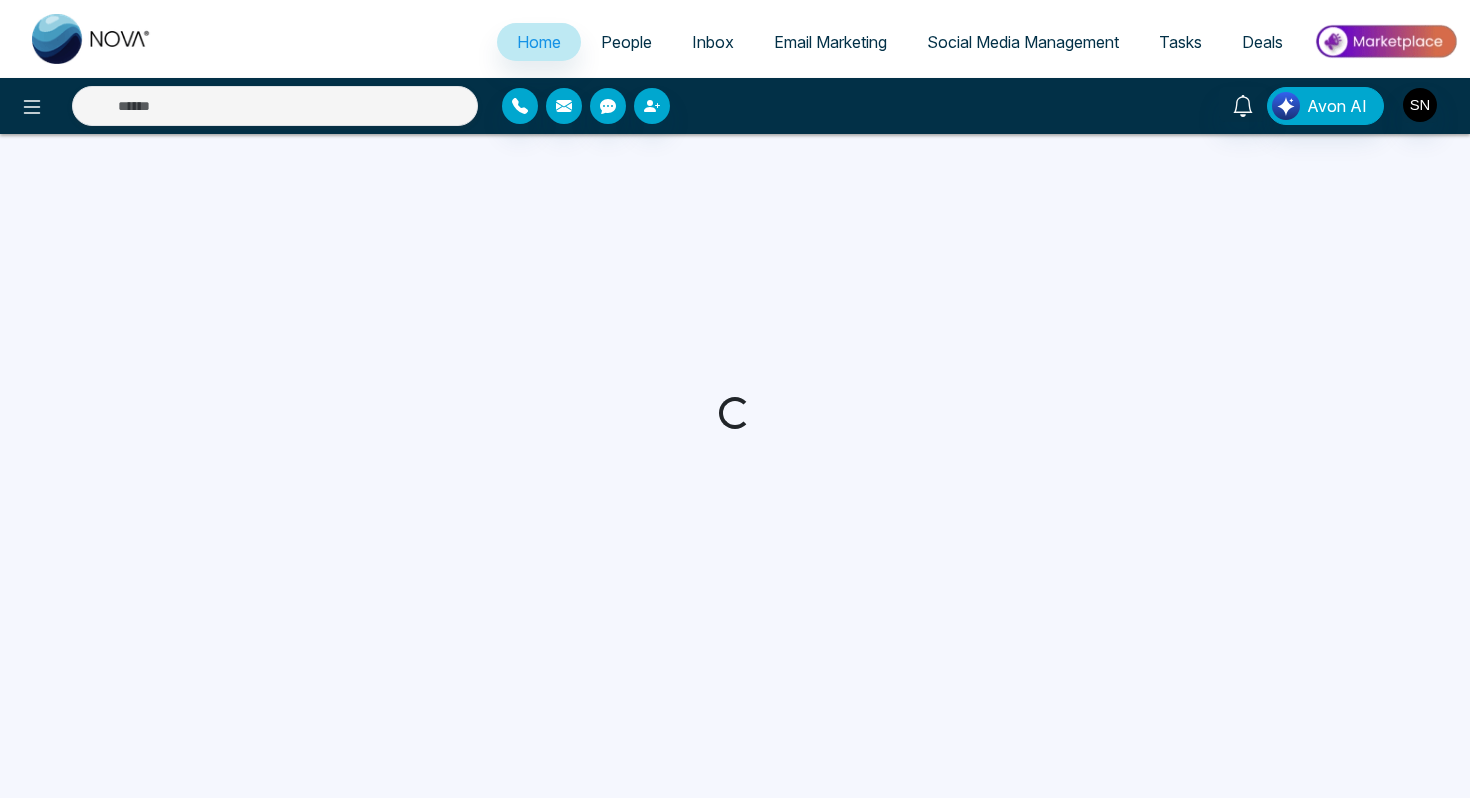 select on "*" 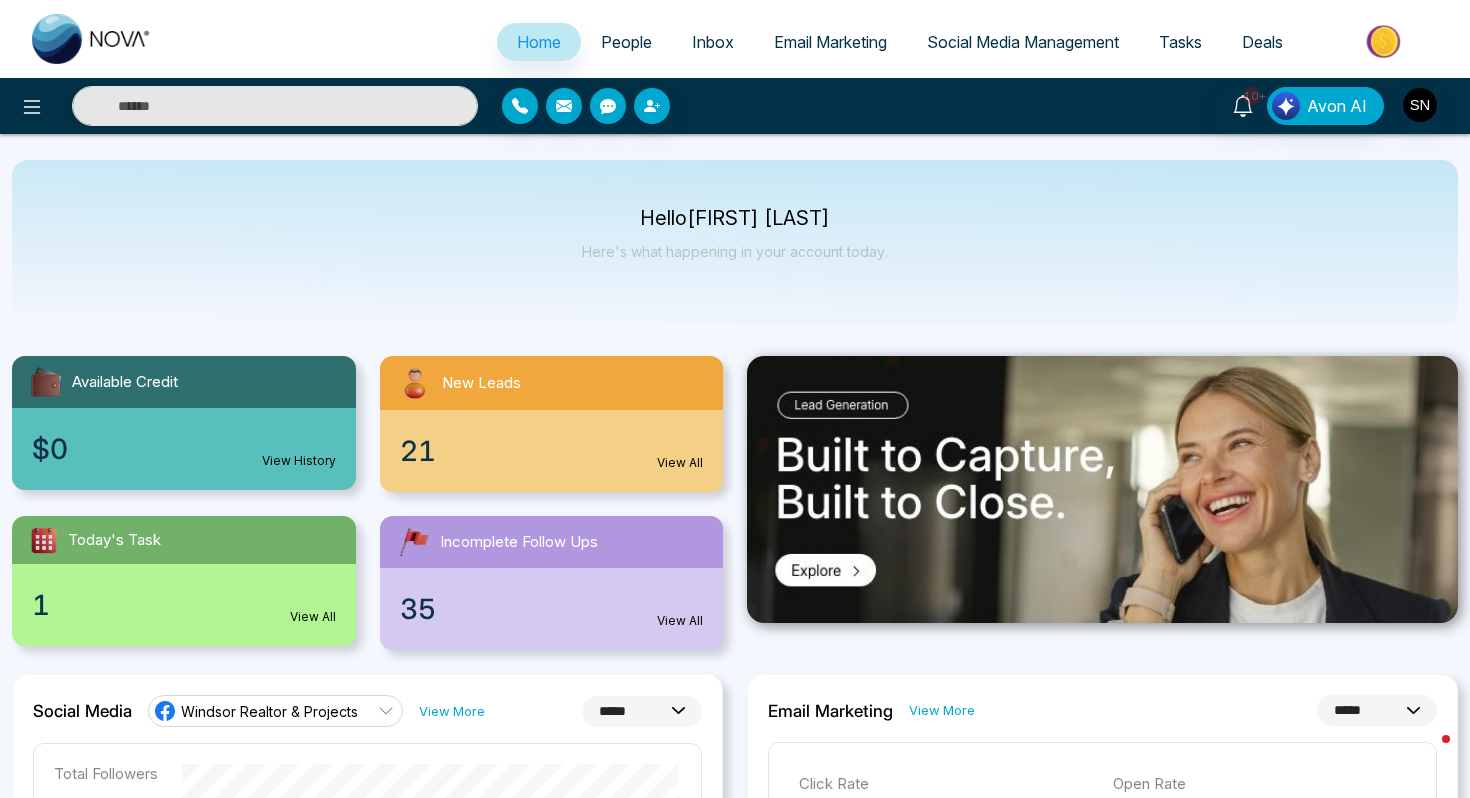 click on "People" at bounding box center [626, 42] 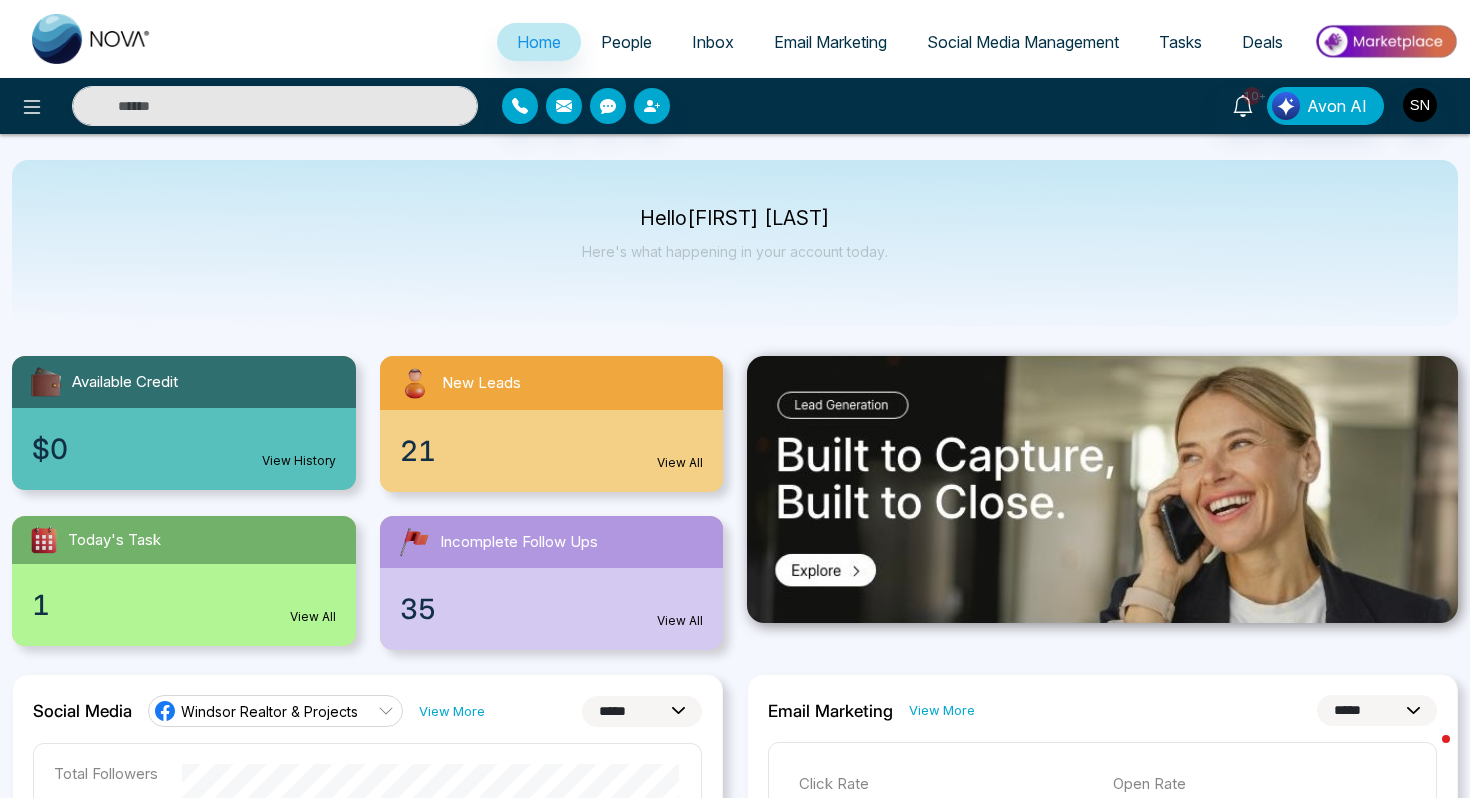 select on "*" 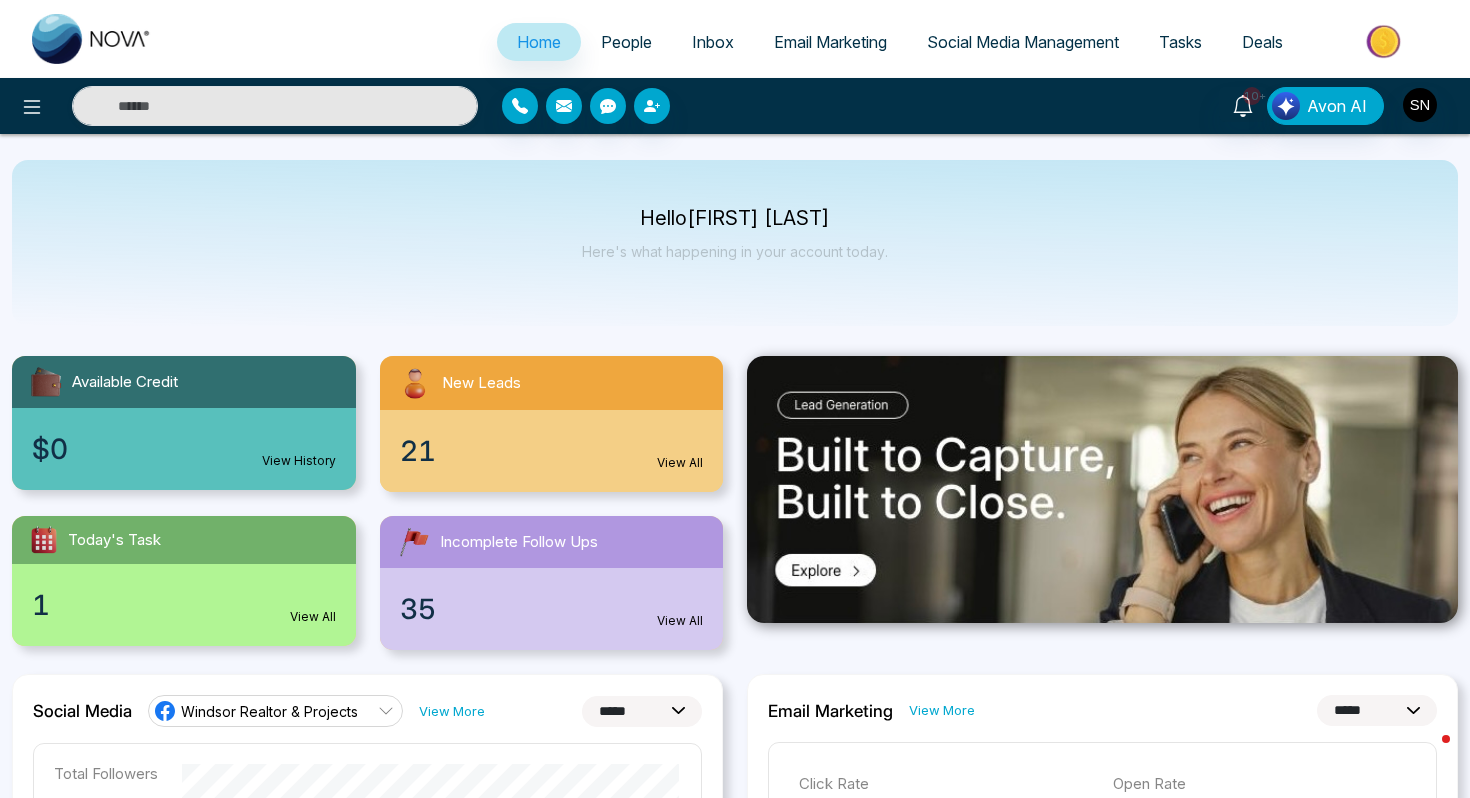 select on "*" 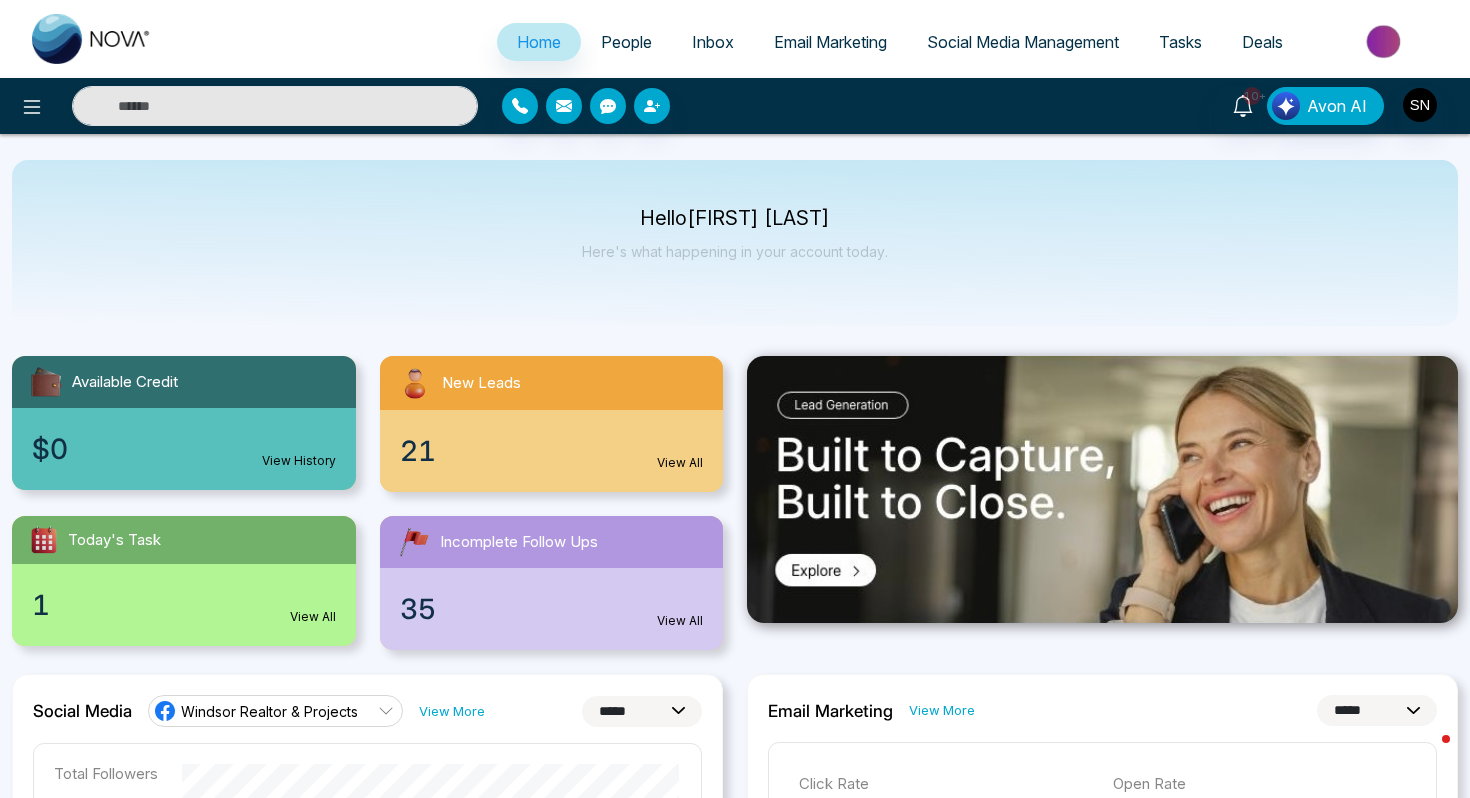 scroll, scrollTop: 0, scrollLeft: 0, axis: both 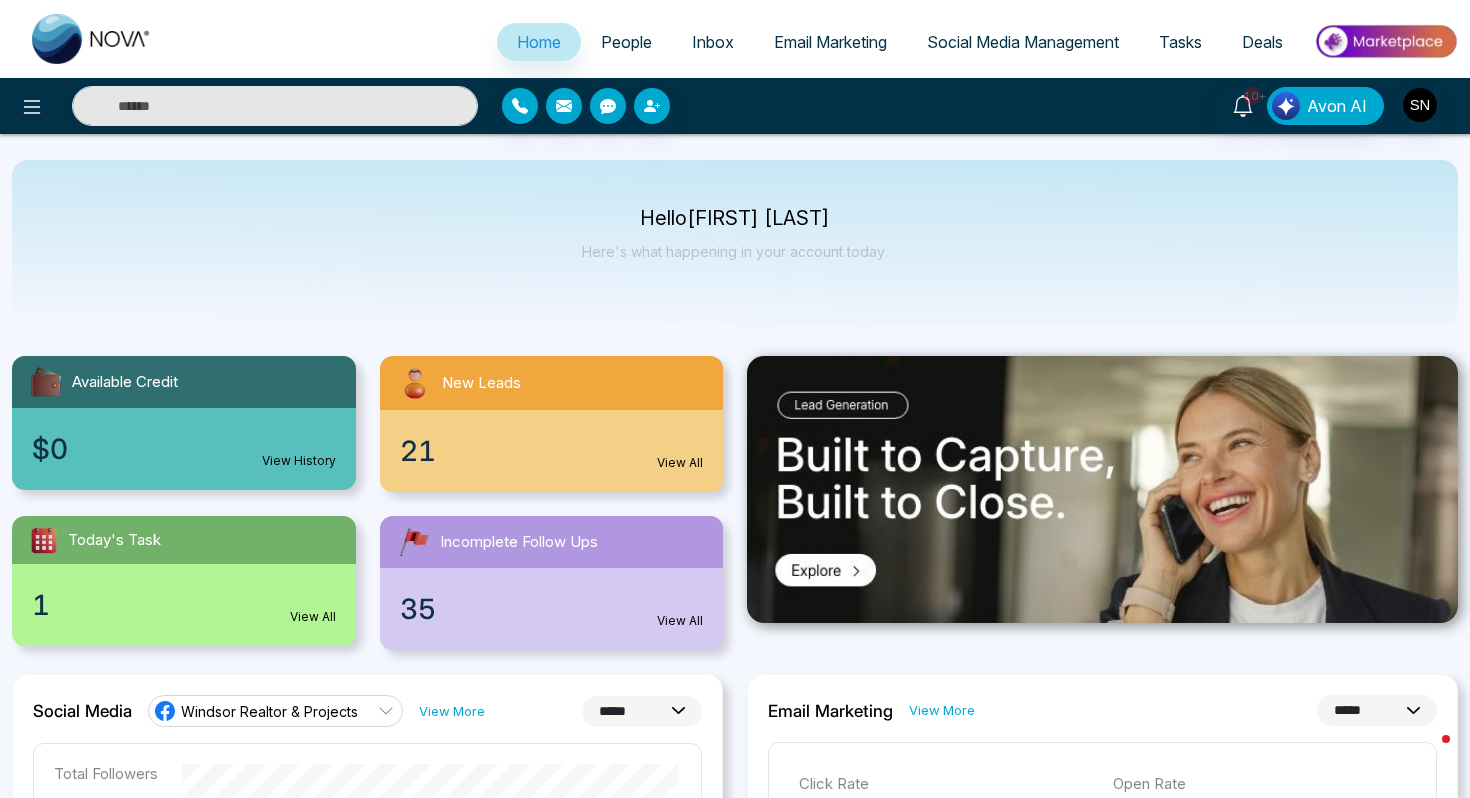 click on "10+ Avon AI" at bounding box center [735, 106] 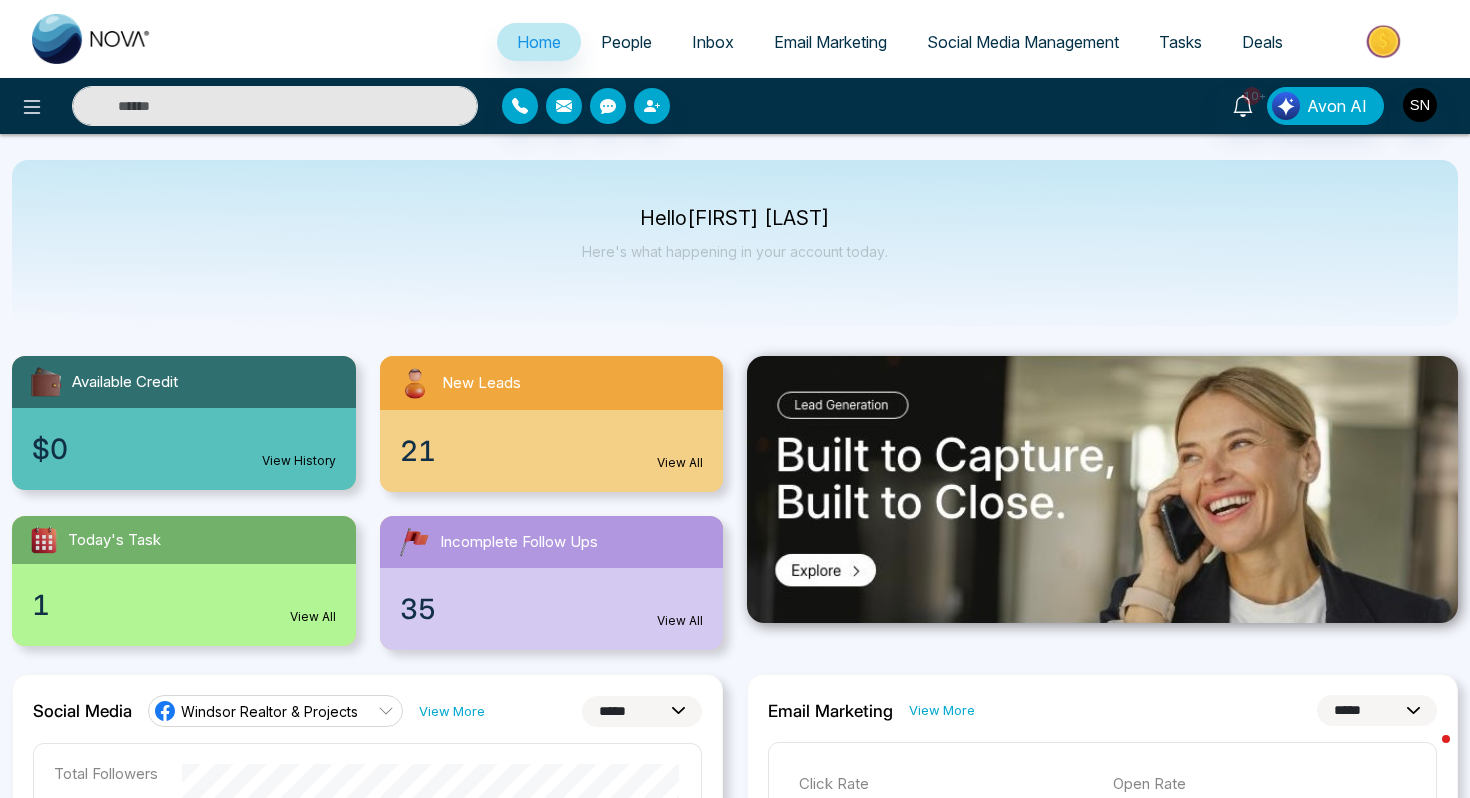 click at bounding box center [275, 106] 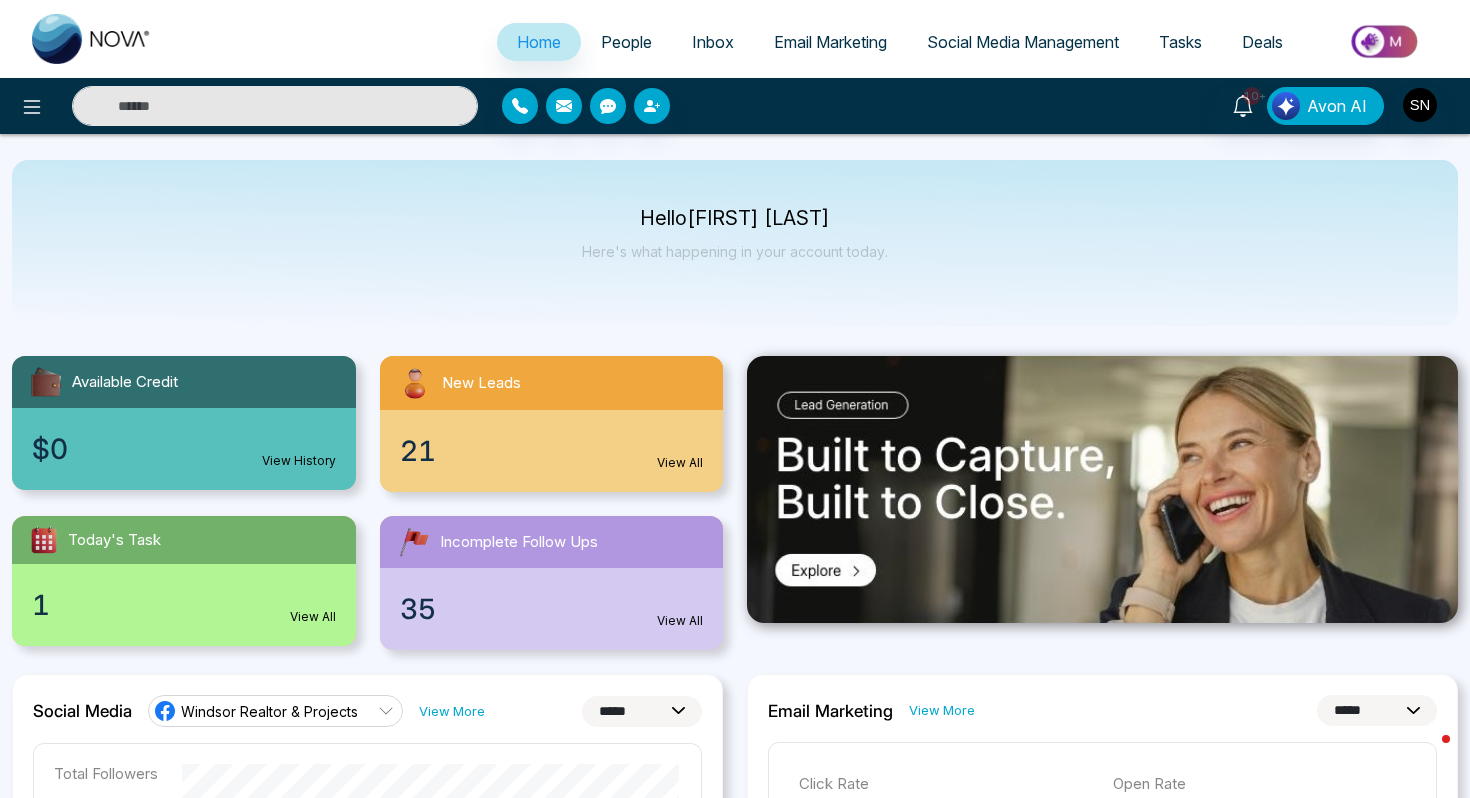 paste on "**********" 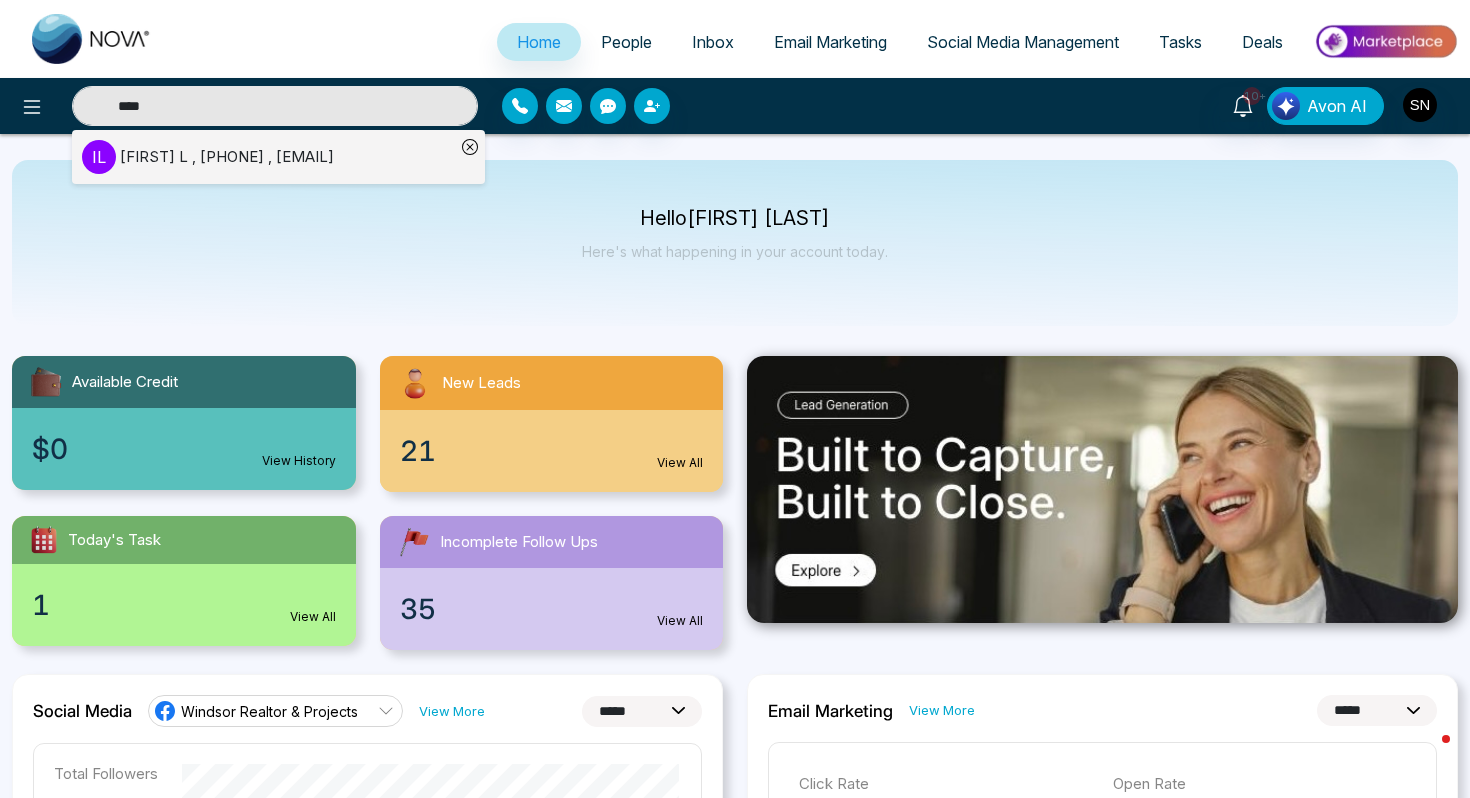 type on "****" 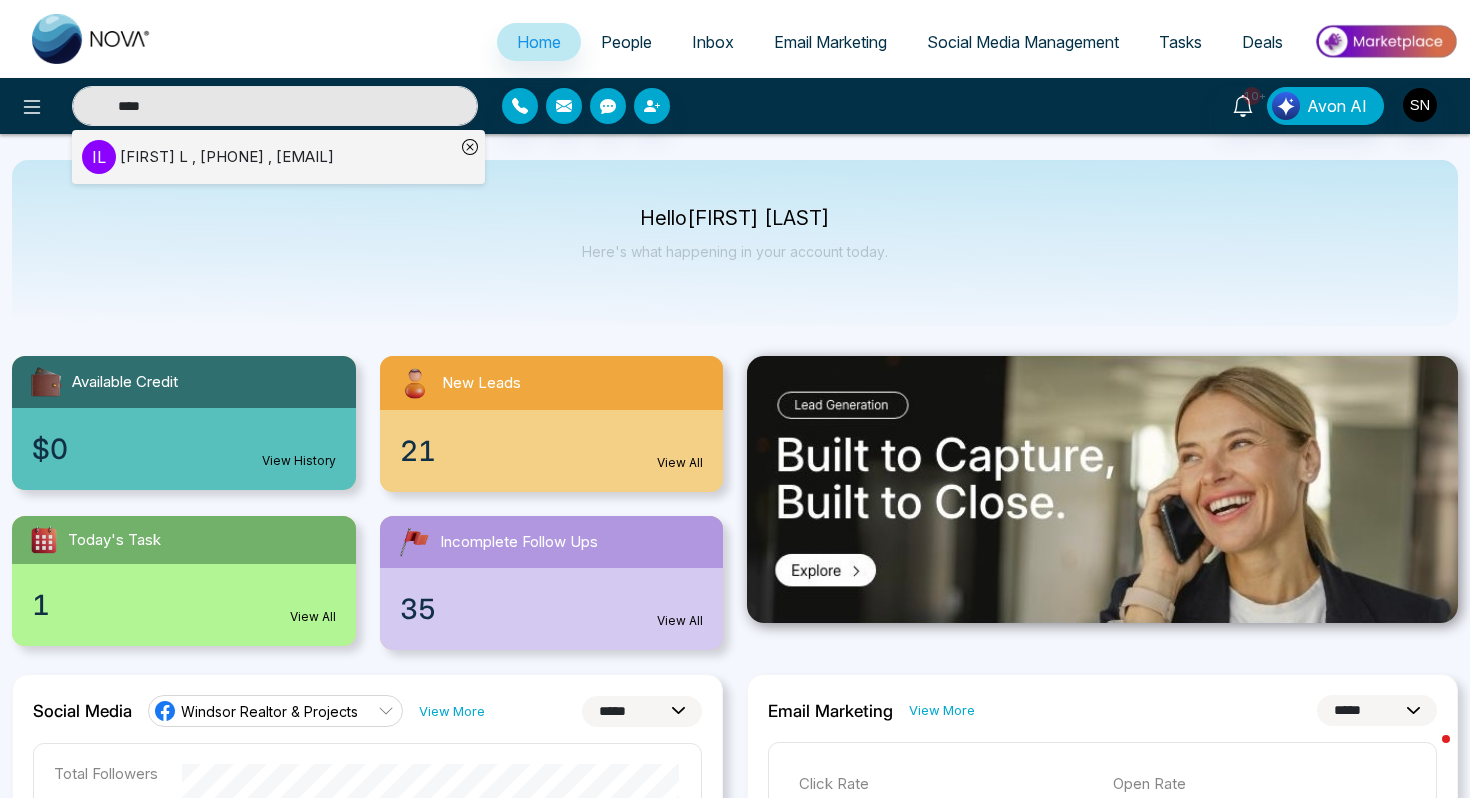click on "[FIRST] [LAST] , [PHONE] , [EMAIL]" at bounding box center (227, 157) 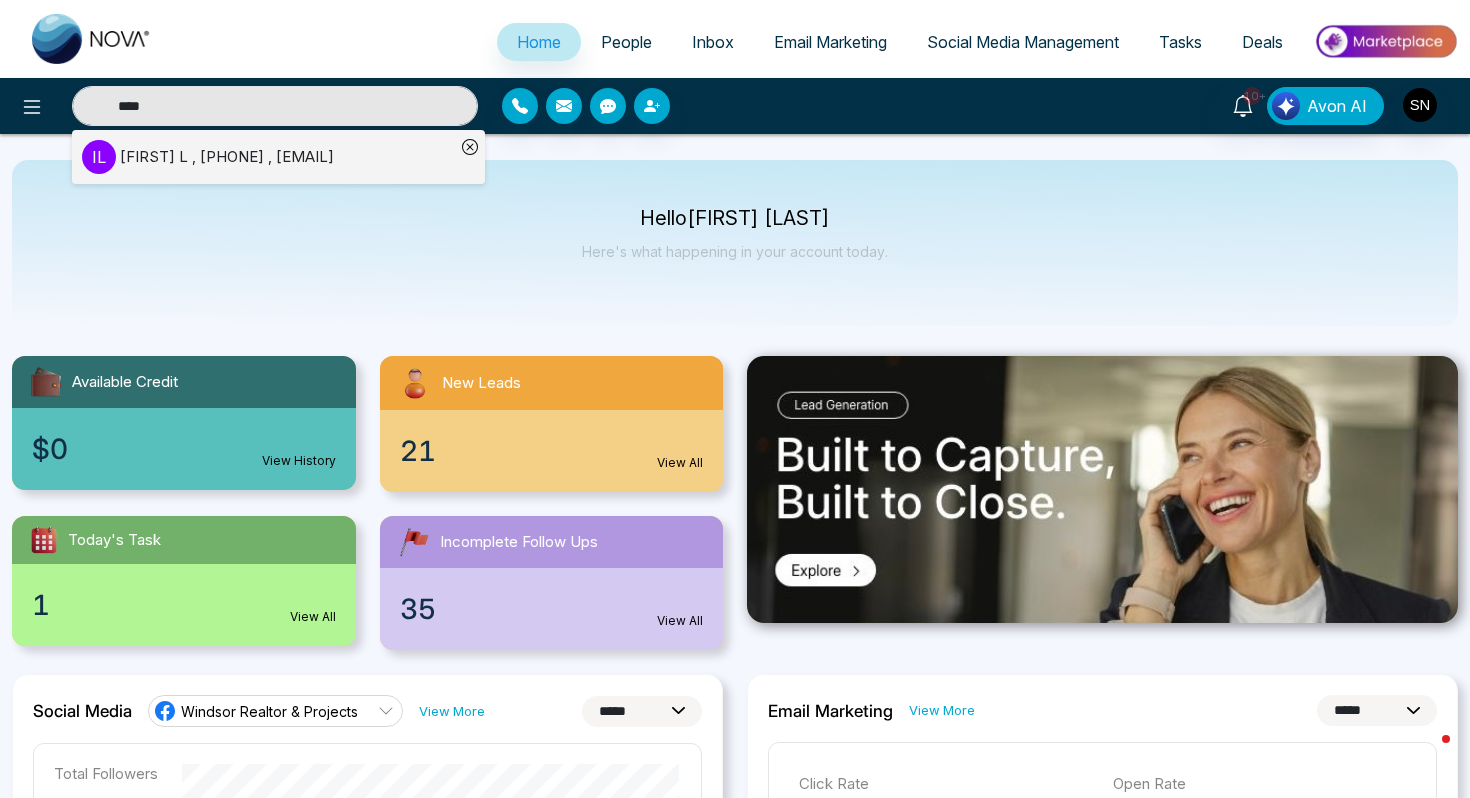 type 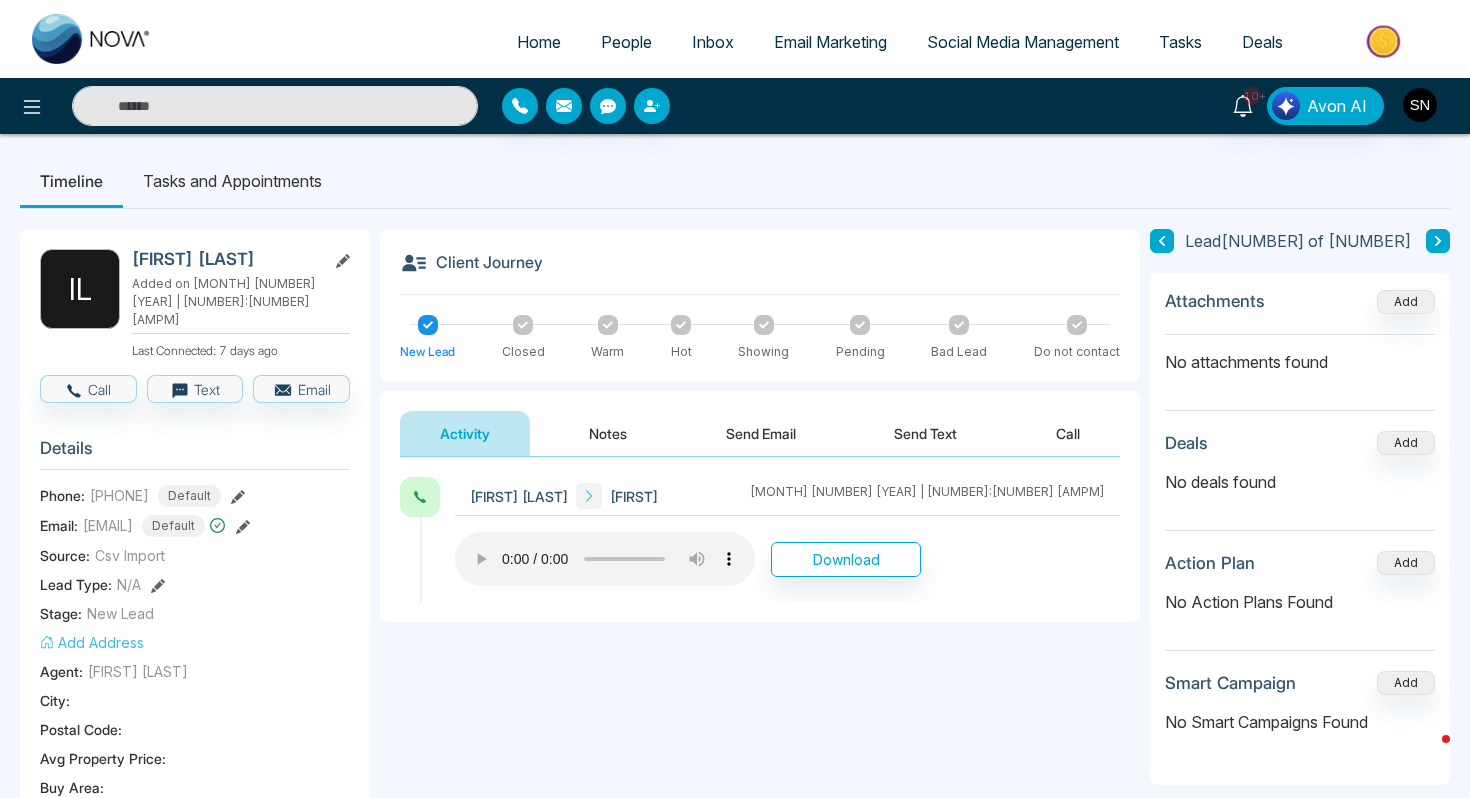 click on "People" at bounding box center (626, 42) 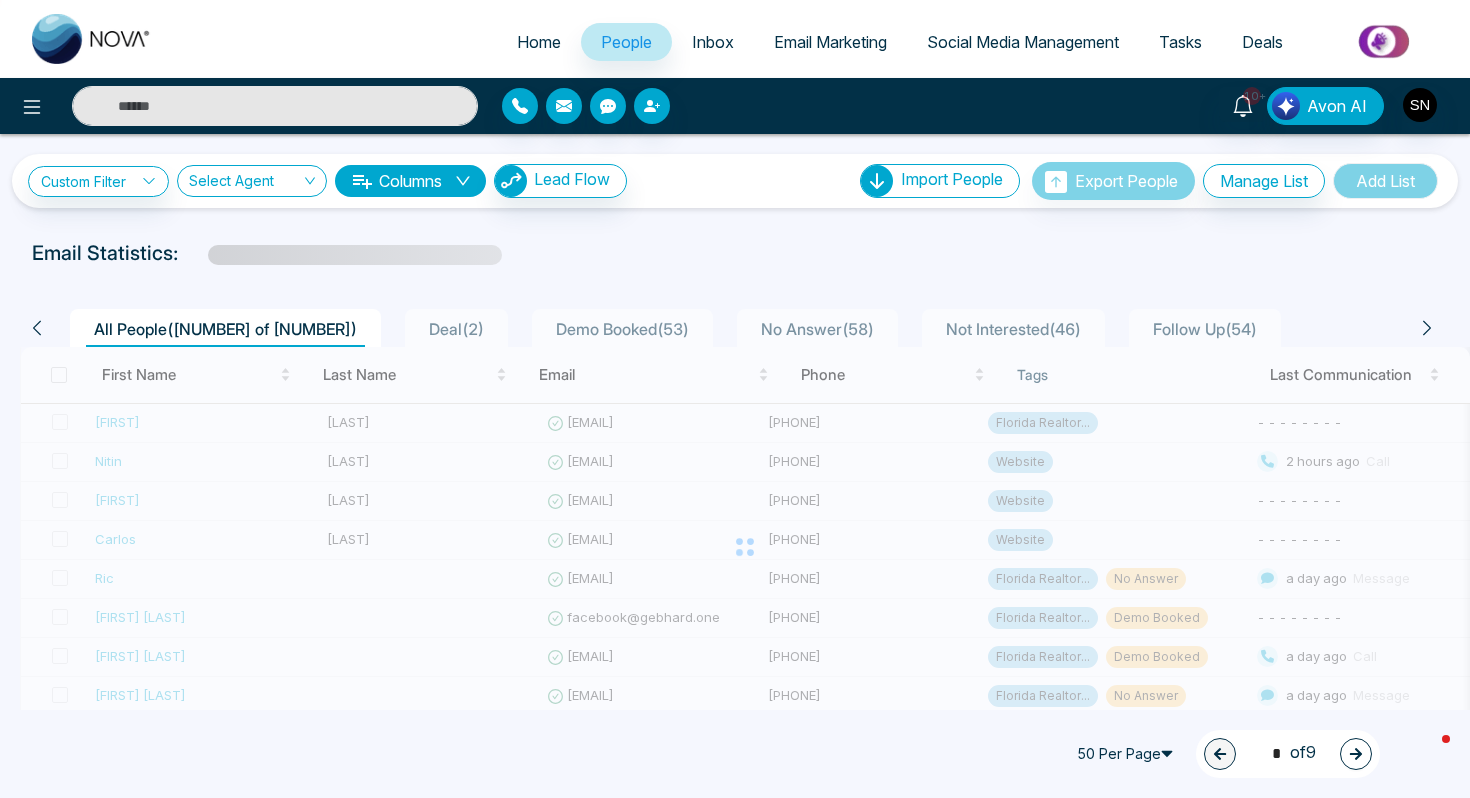 click at bounding box center [275, 106] 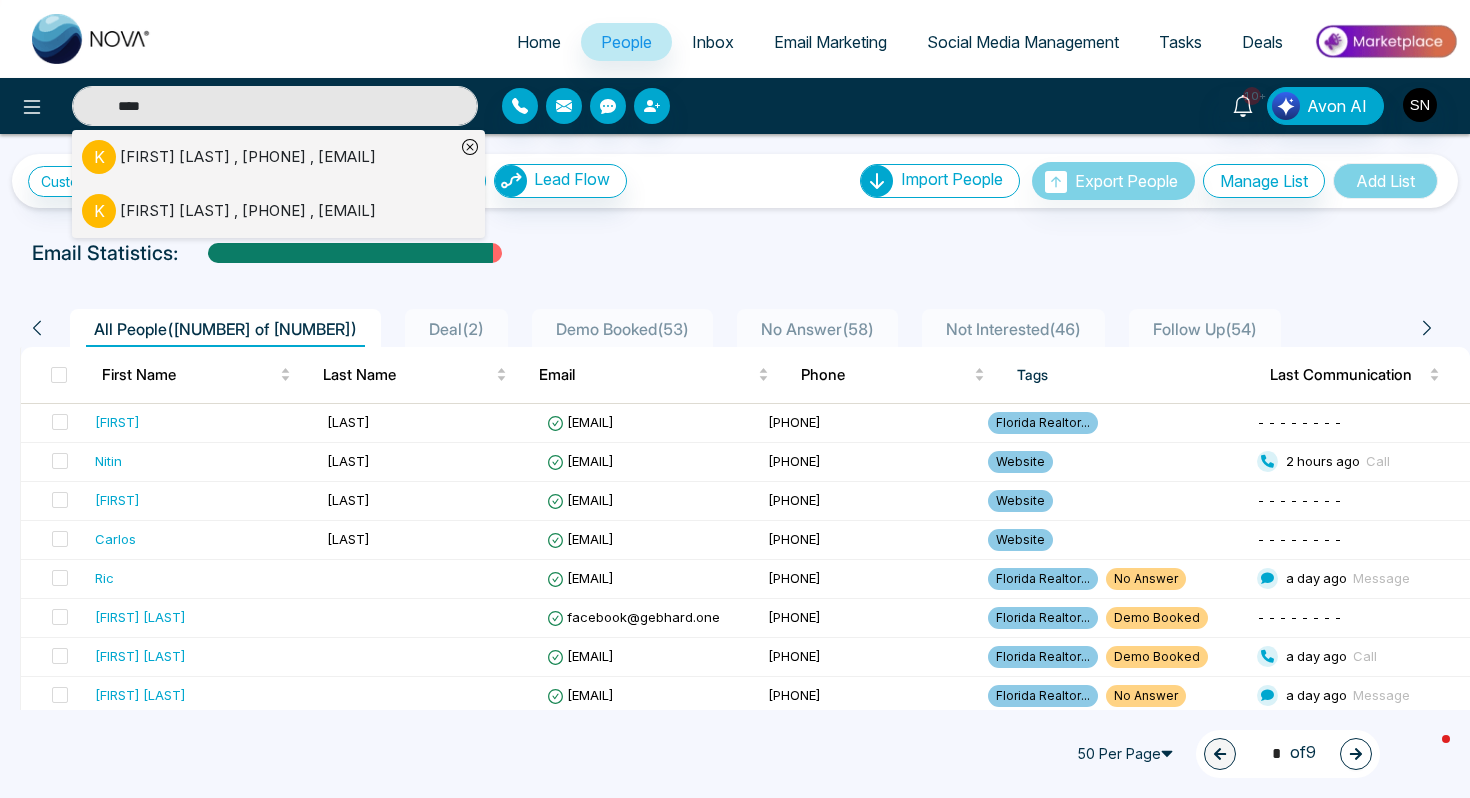 type on "****" 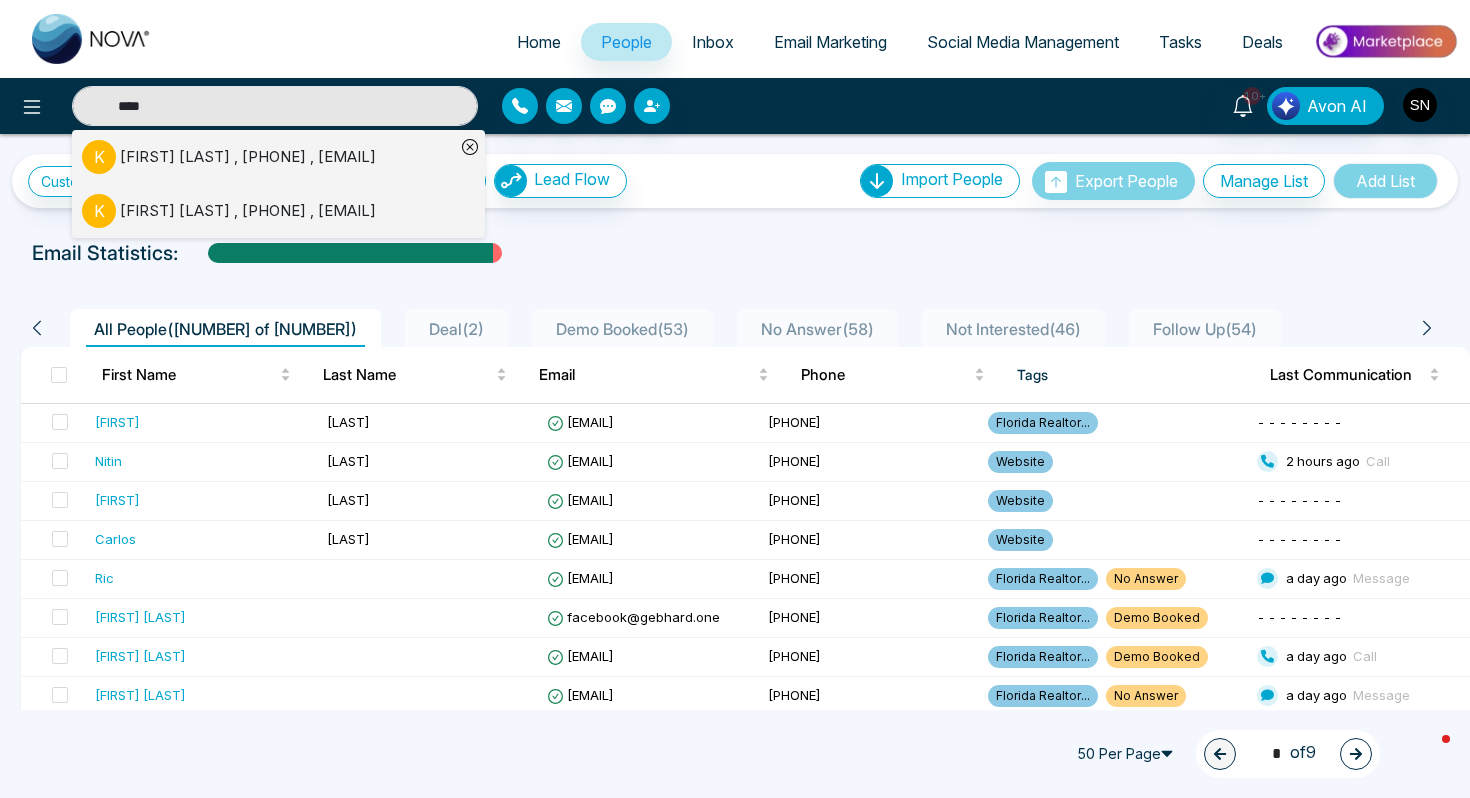 click on "[FIRST] [LAST] , [PHONE] , [EMAIL]" at bounding box center (248, 157) 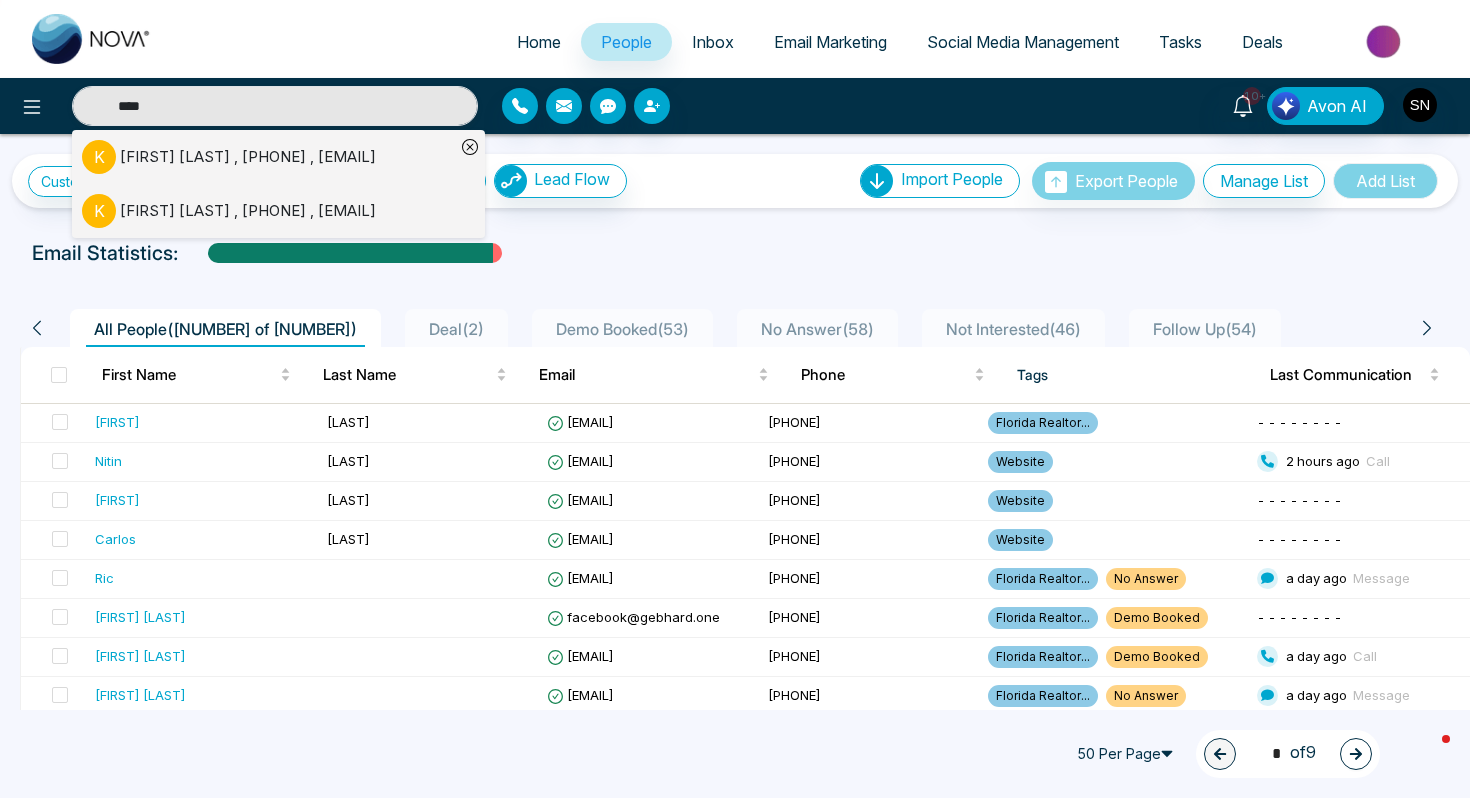type 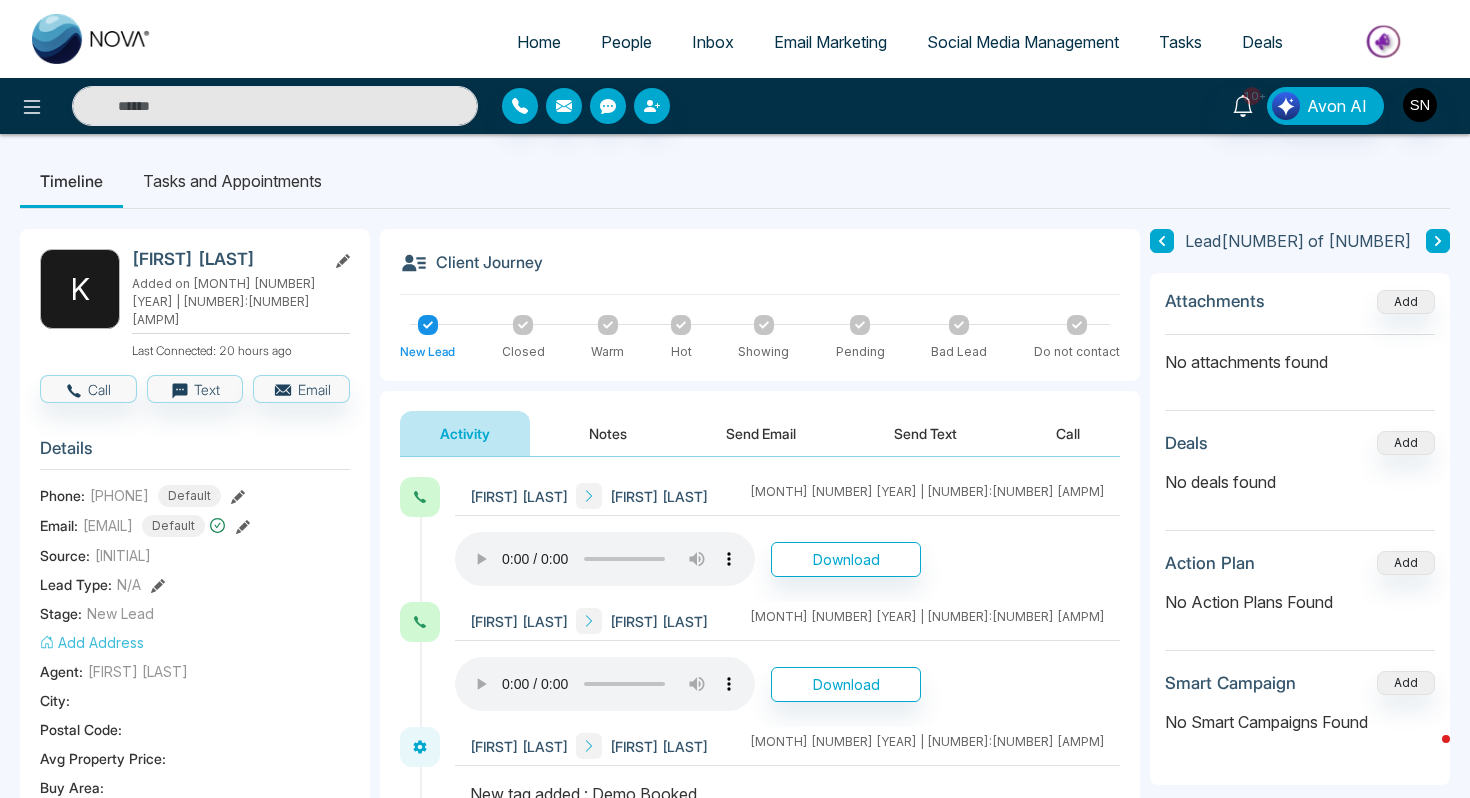 click on "People" at bounding box center [626, 42] 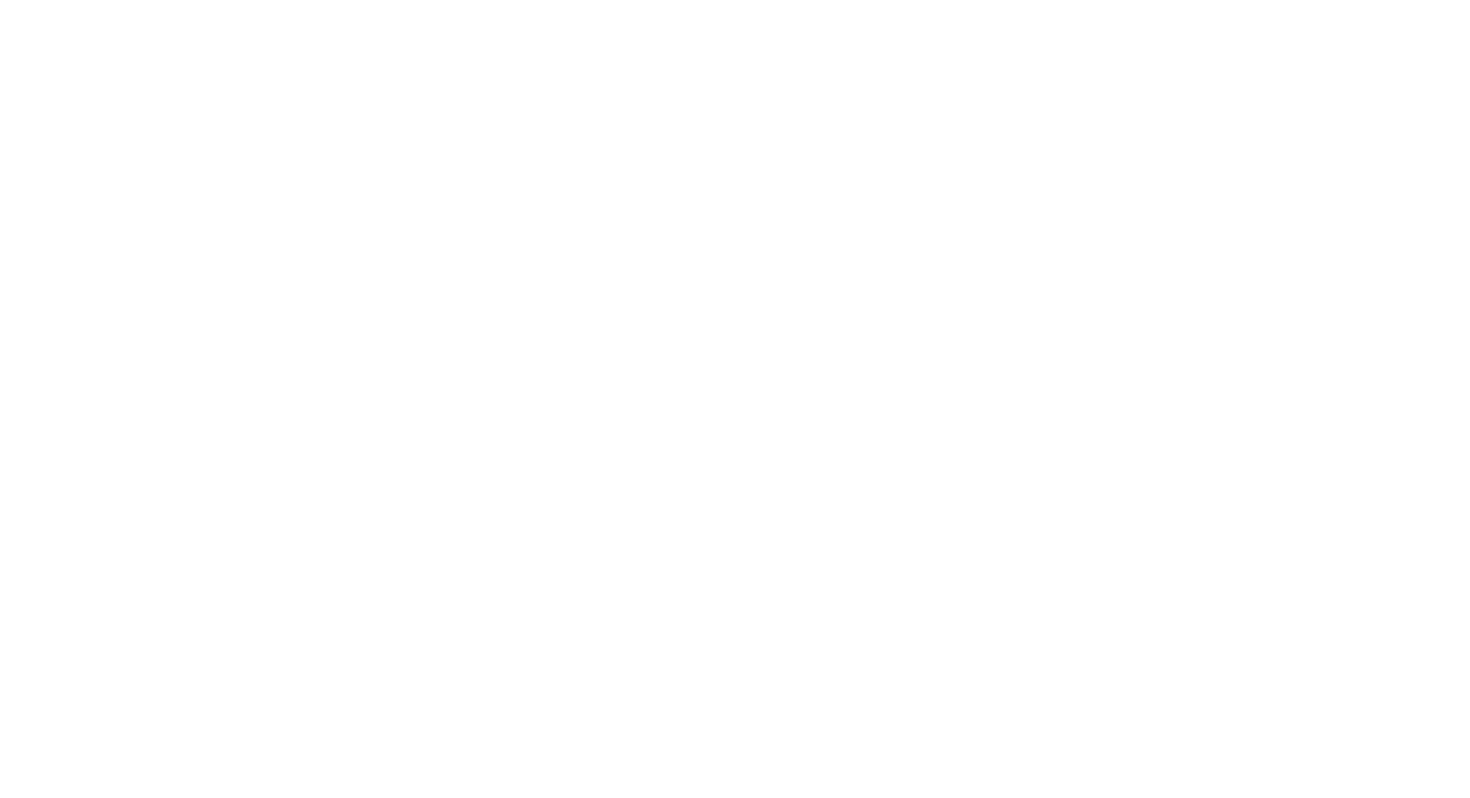 scroll, scrollTop: 0, scrollLeft: 0, axis: both 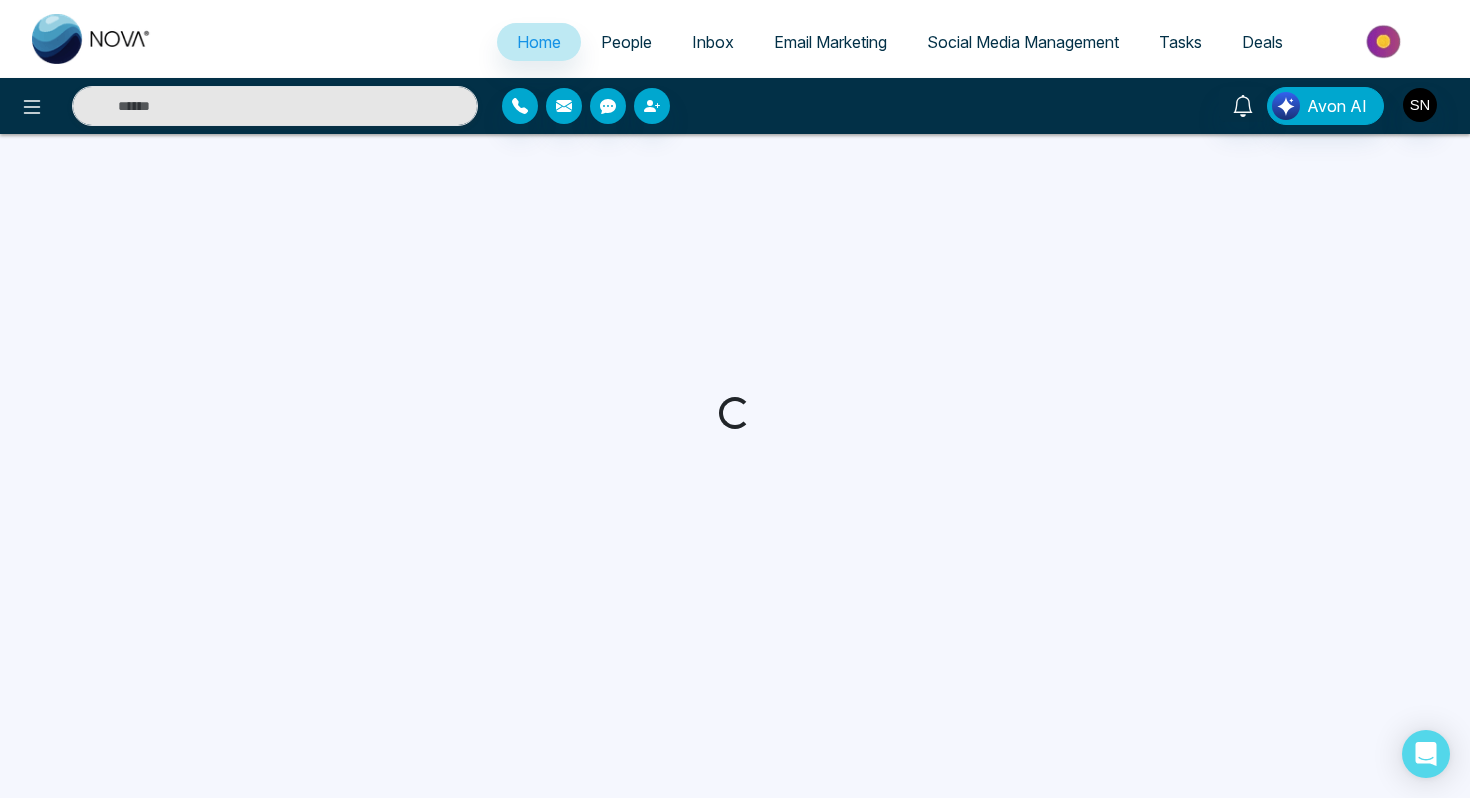 select on "*" 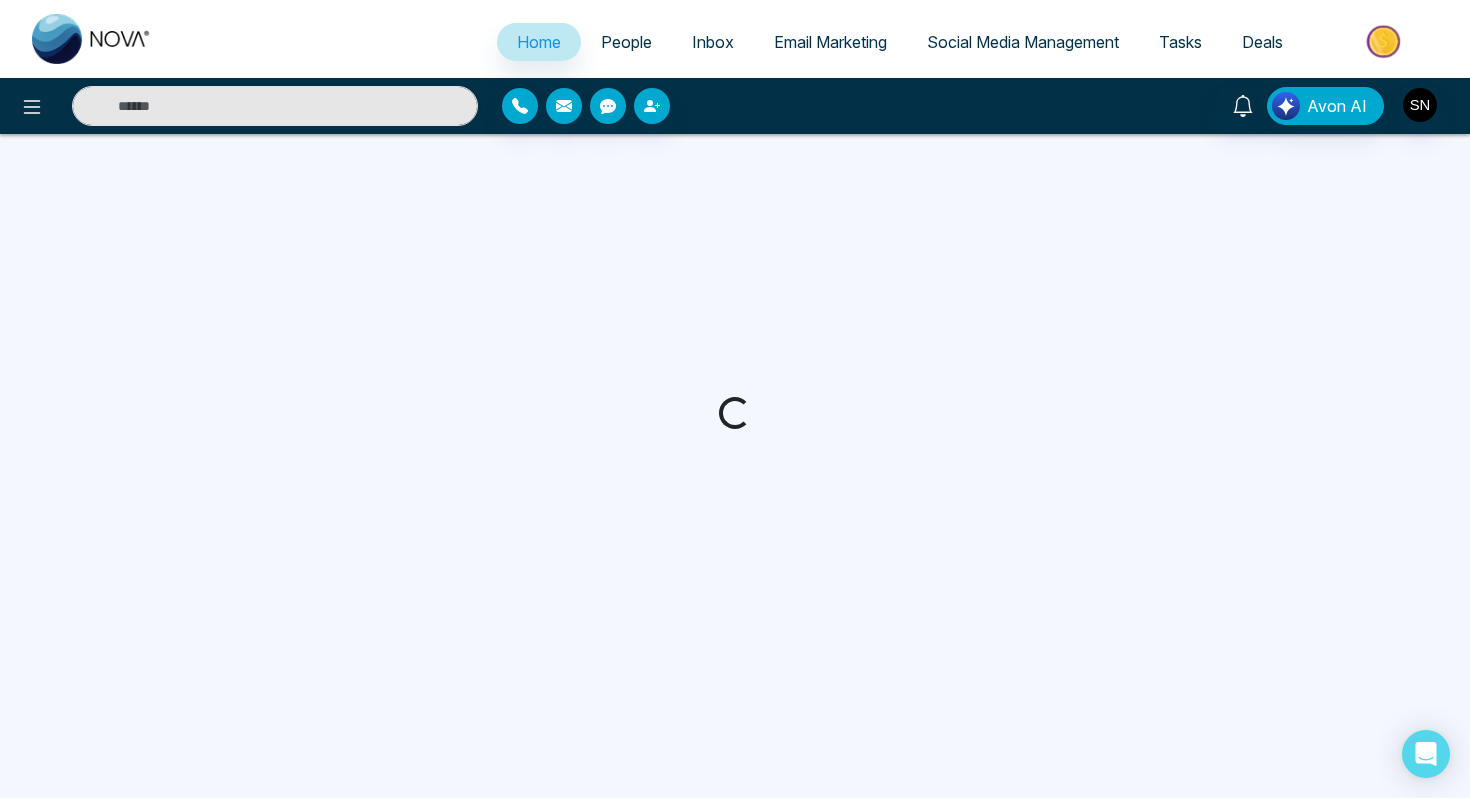 select on "*" 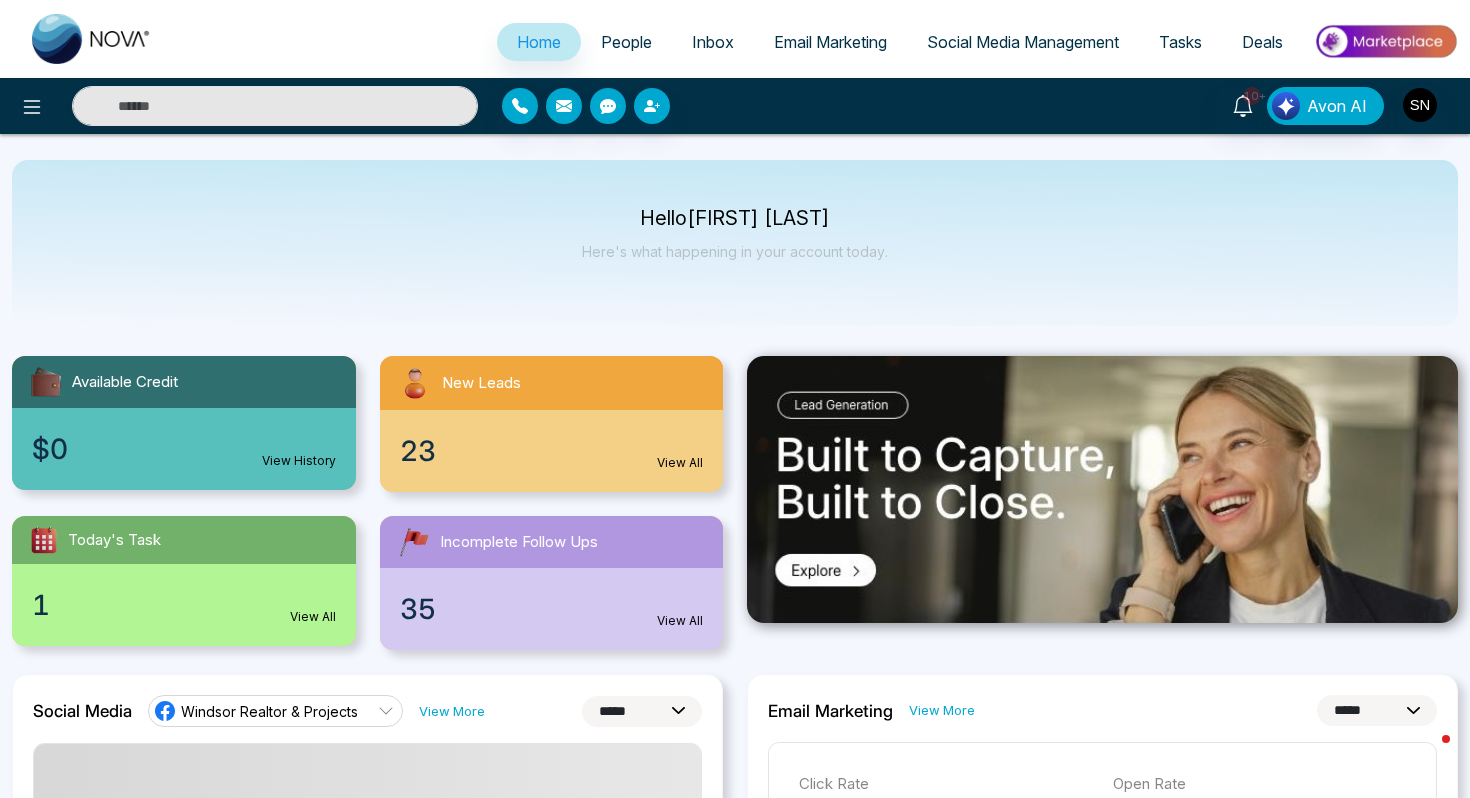 click on "People" at bounding box center [626, 42] 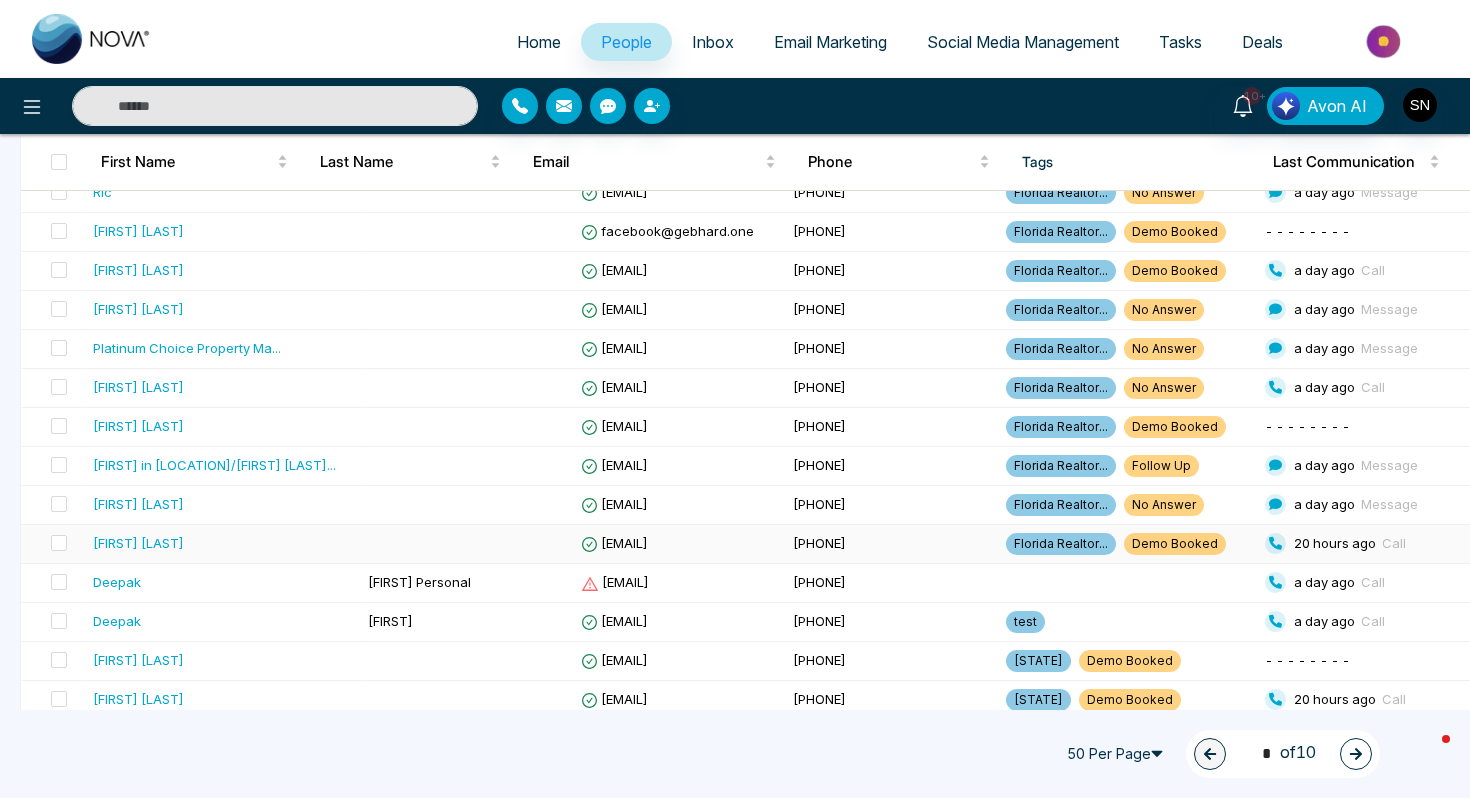 scroll, scrollTop: 0, scrollLeft: 0, axis: both 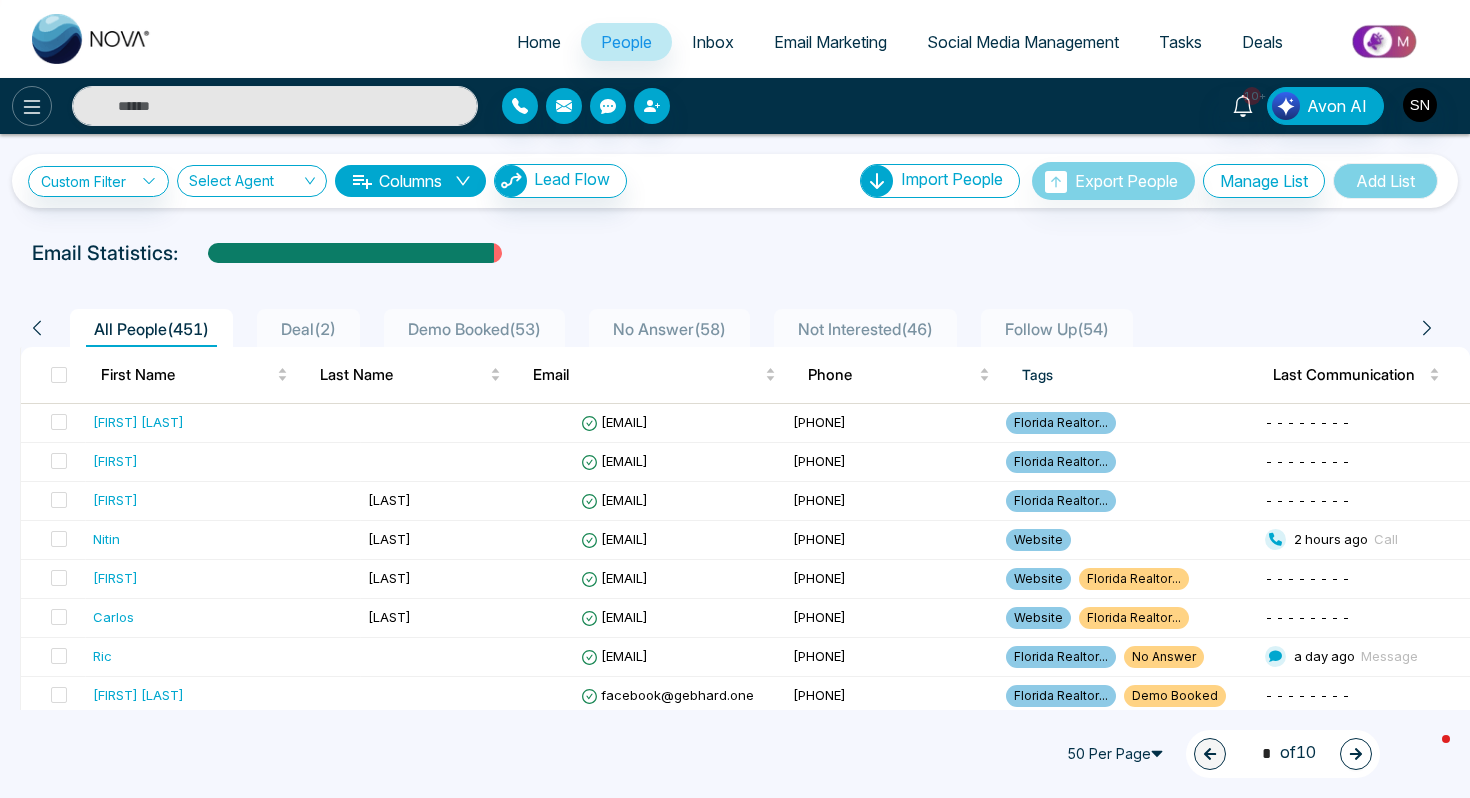 click 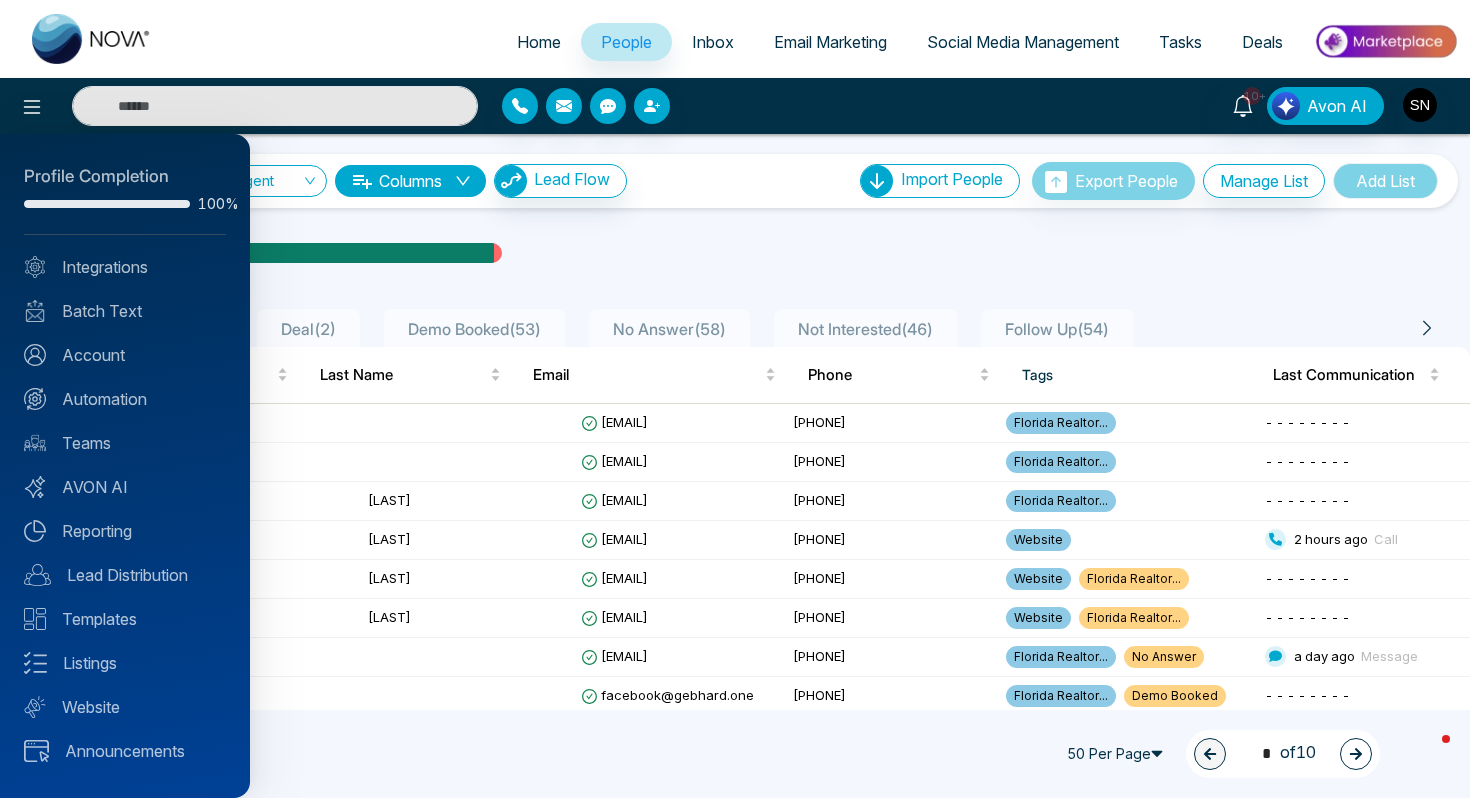 click at bounding box center (735, 399) 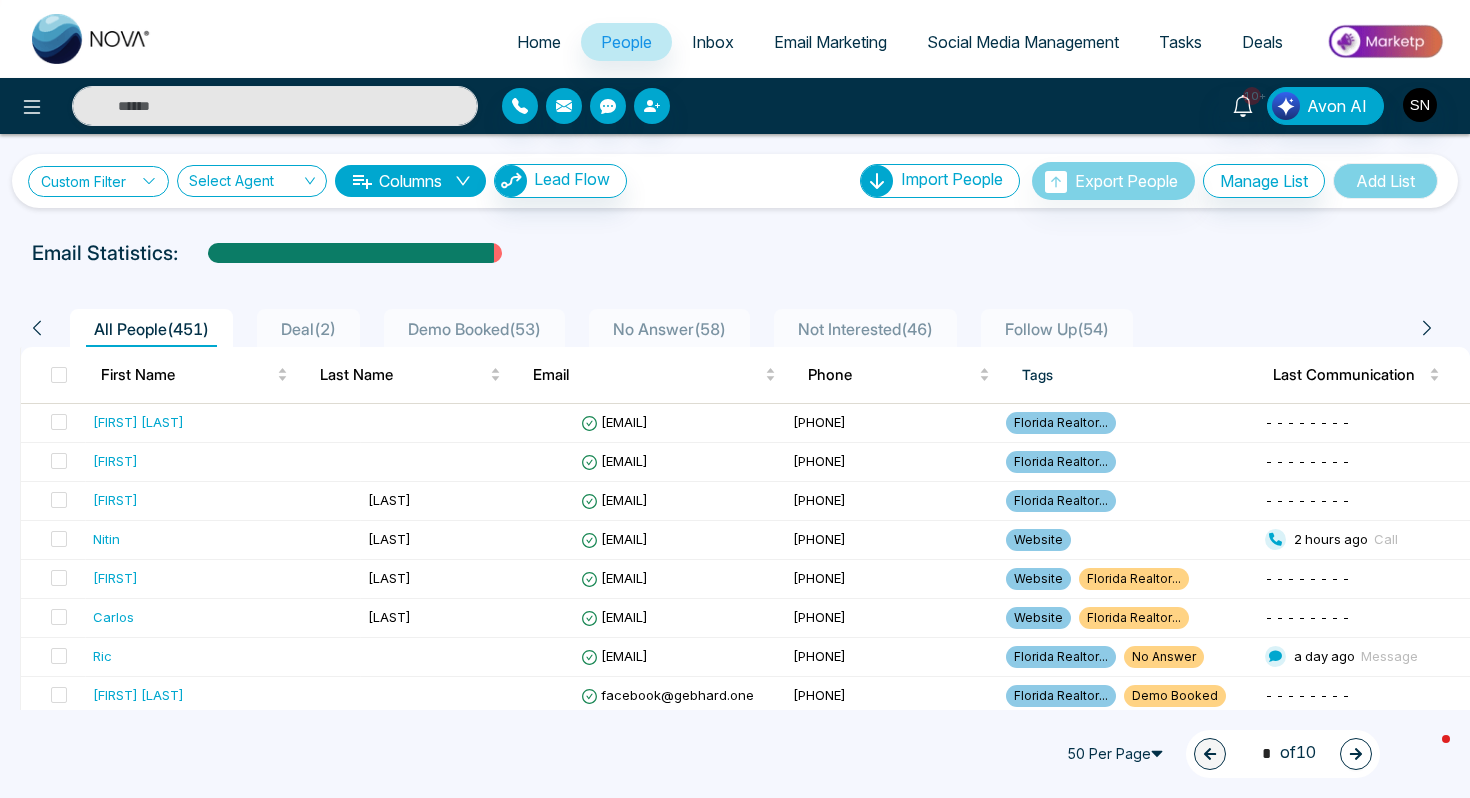 click on "Custom Filter" at bounding box center [98, 181] 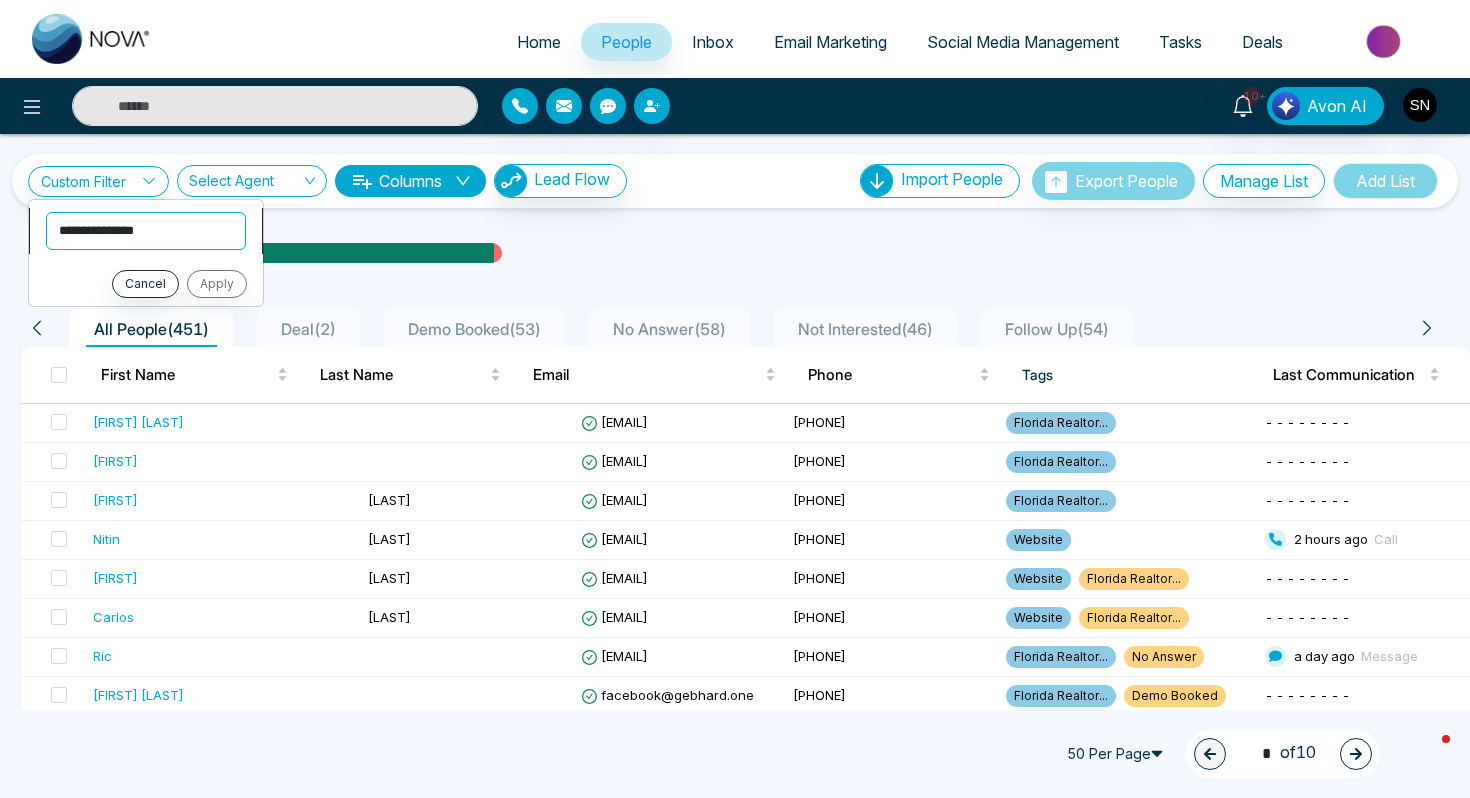 click on "**********" at bounding box center (146, 231) 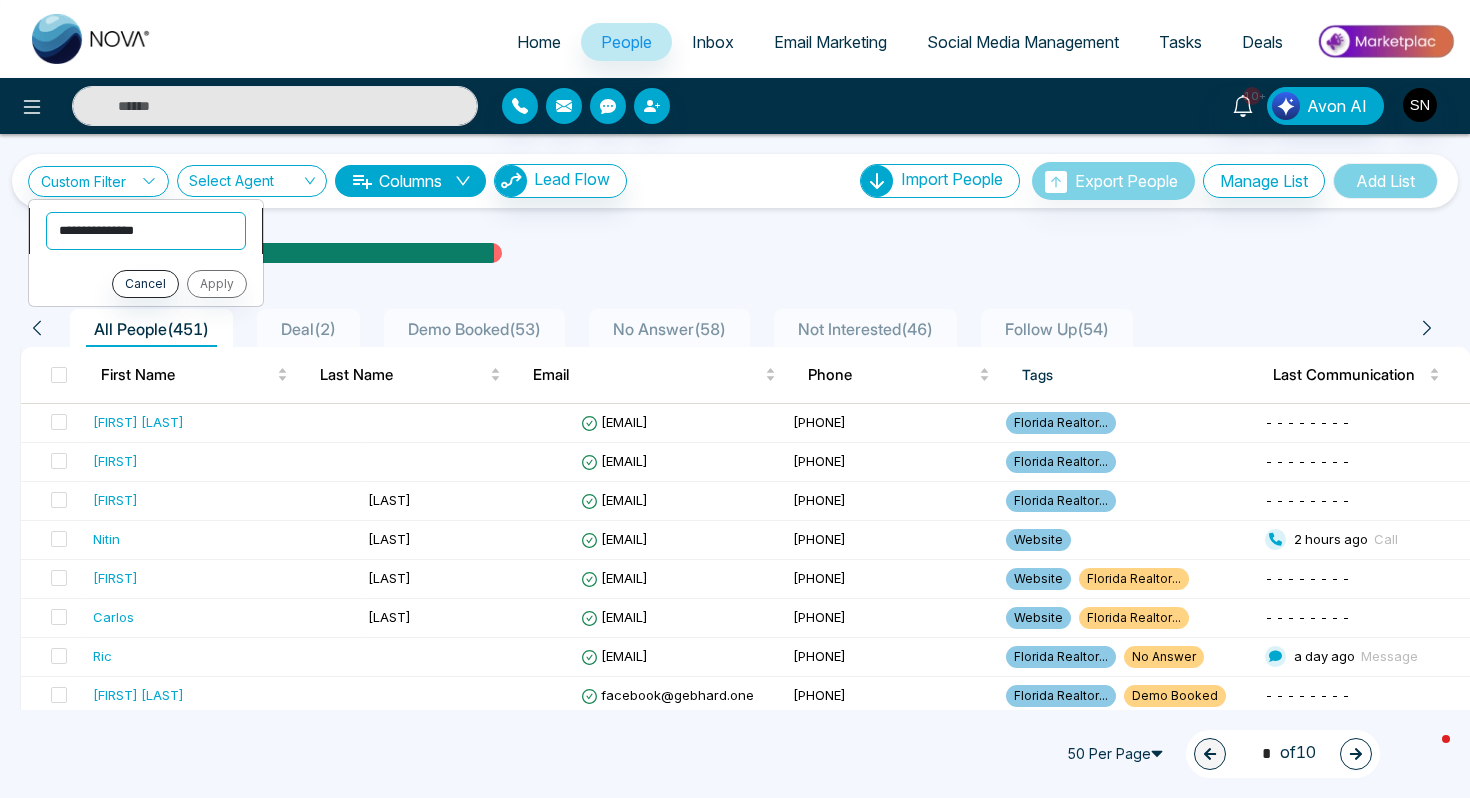 select on "****" 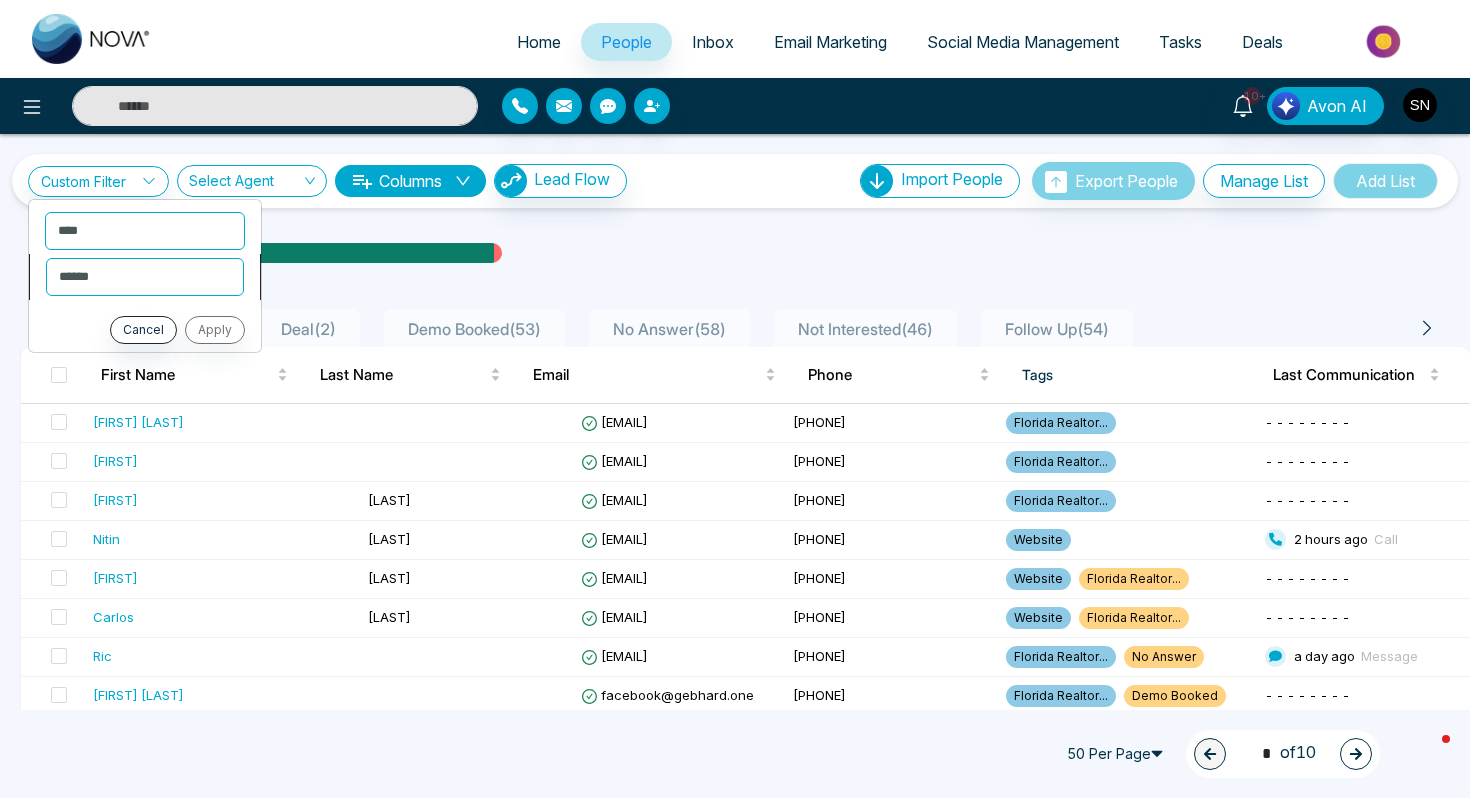 click on "**********" at bounding box center [145, 277] 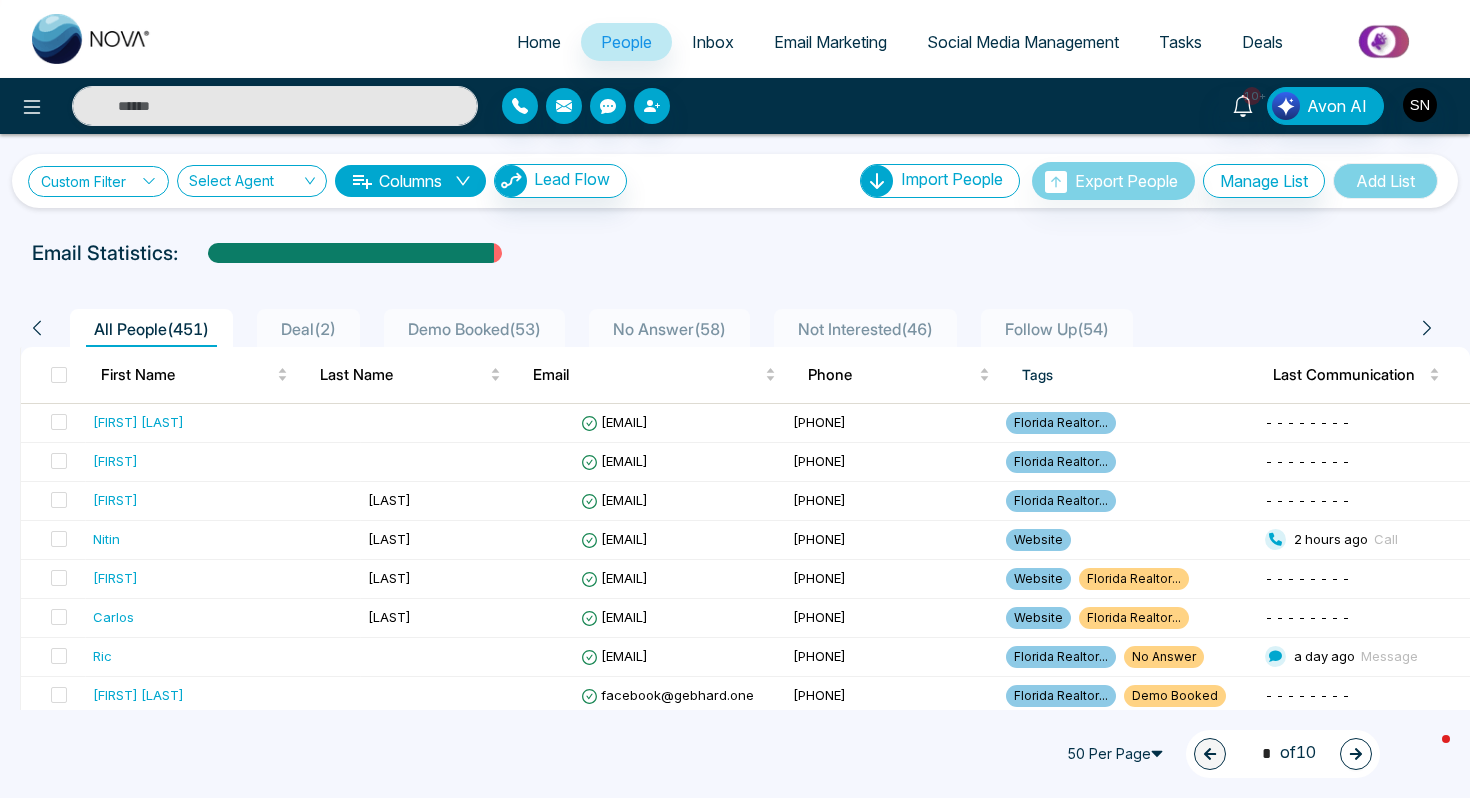 click on "Custom Filter" at bounding box center (98, 181) 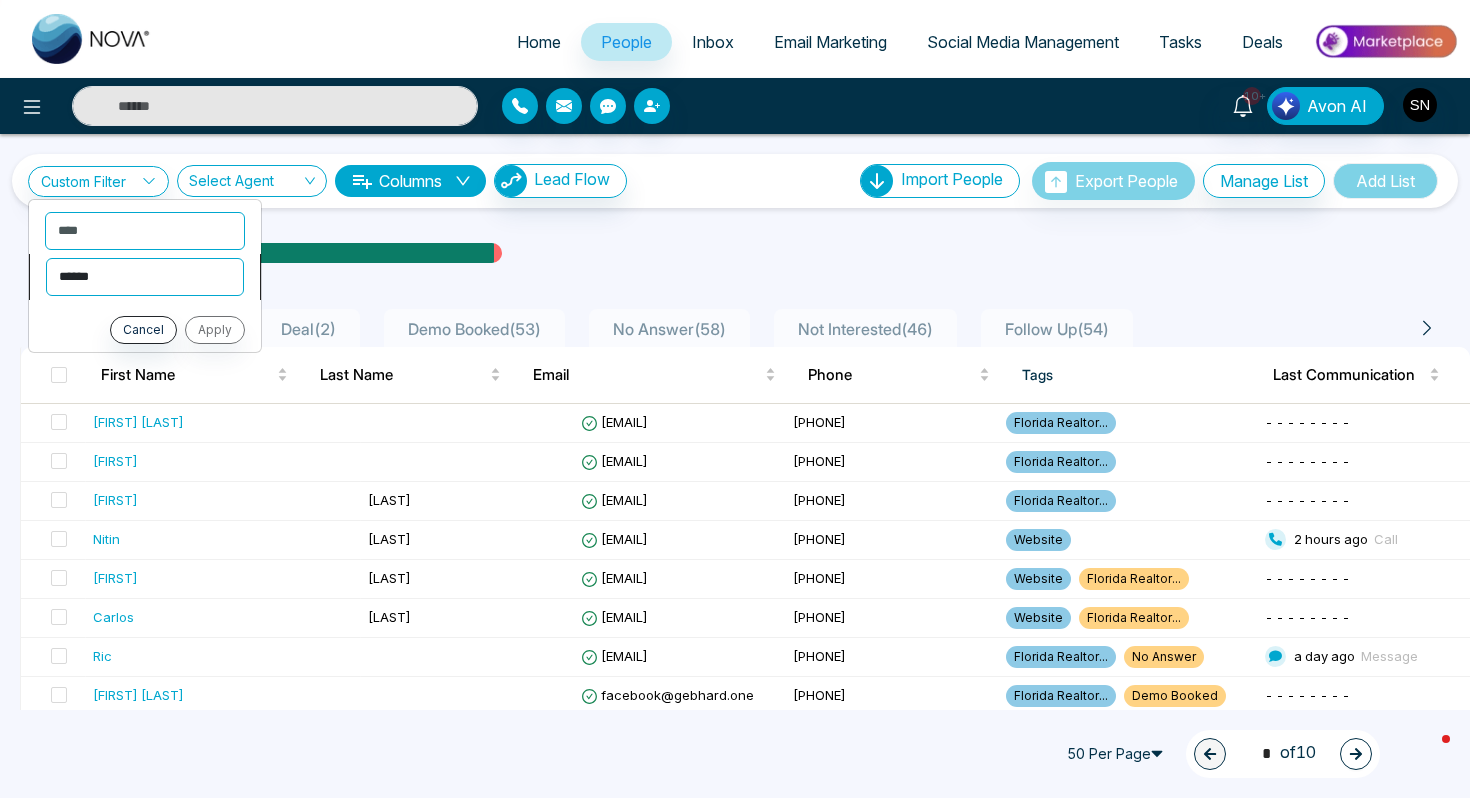 click on "**********" at bounding box center [145, 277] 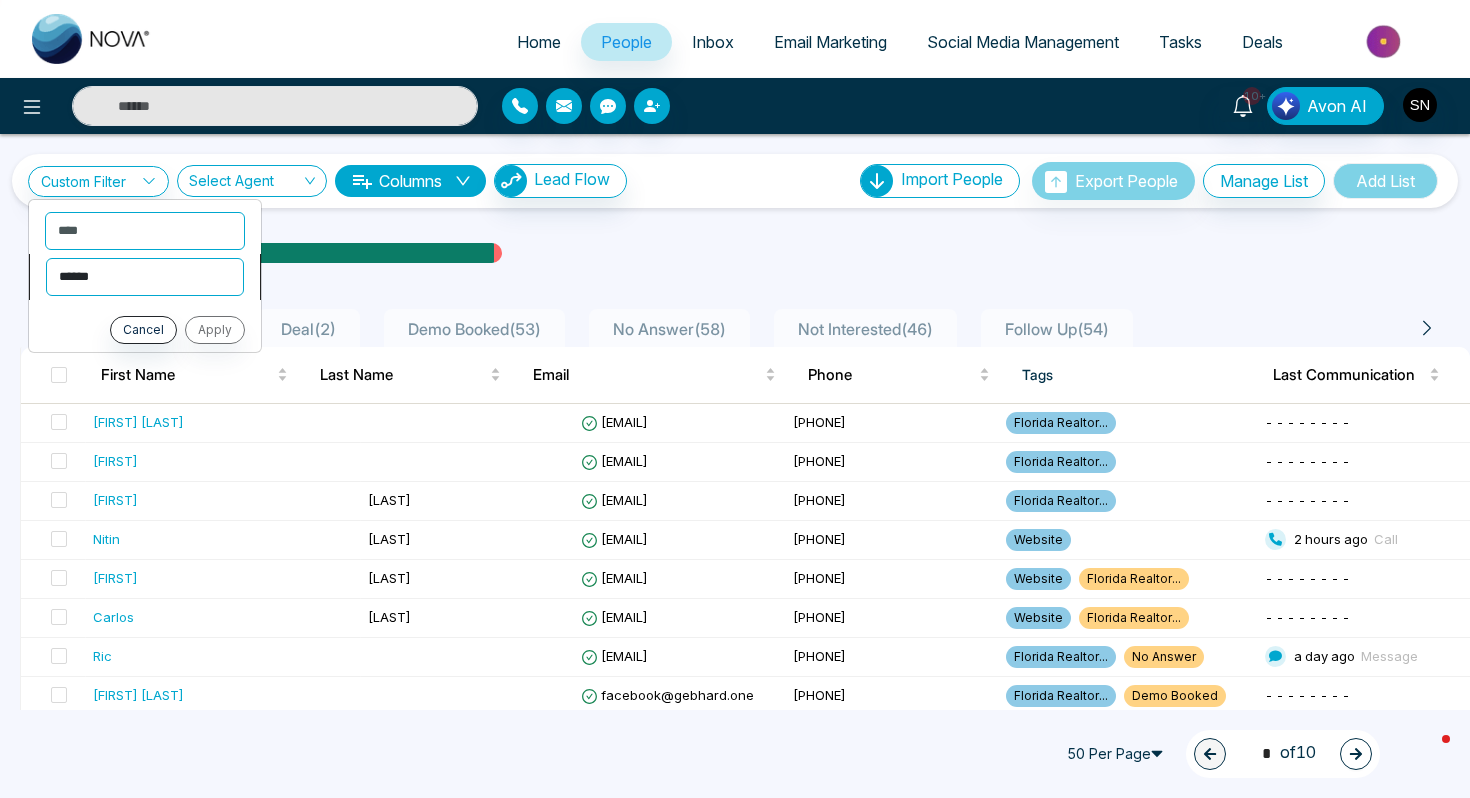 select on "*******" 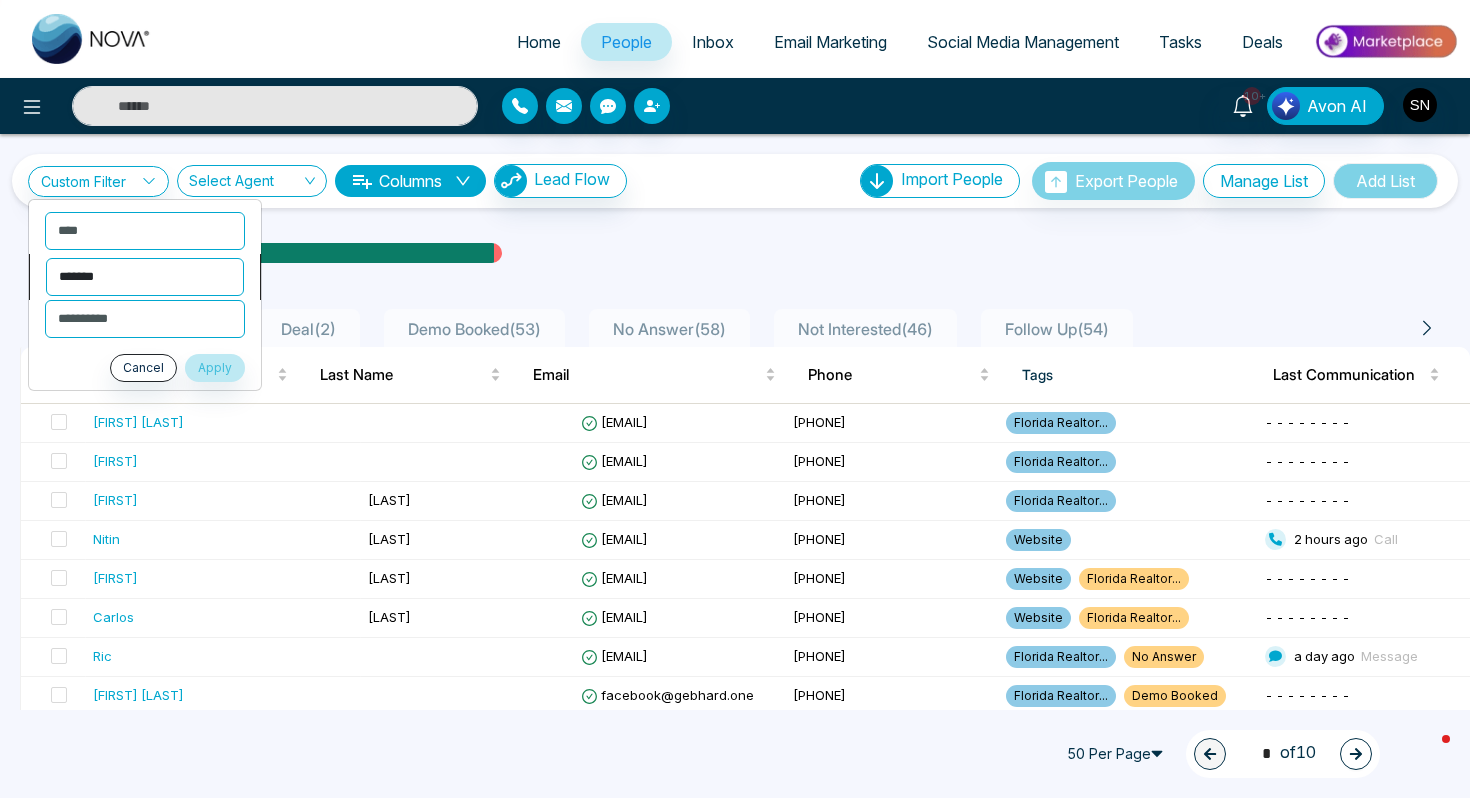 click on "**********" at bounding box center [145, 277] 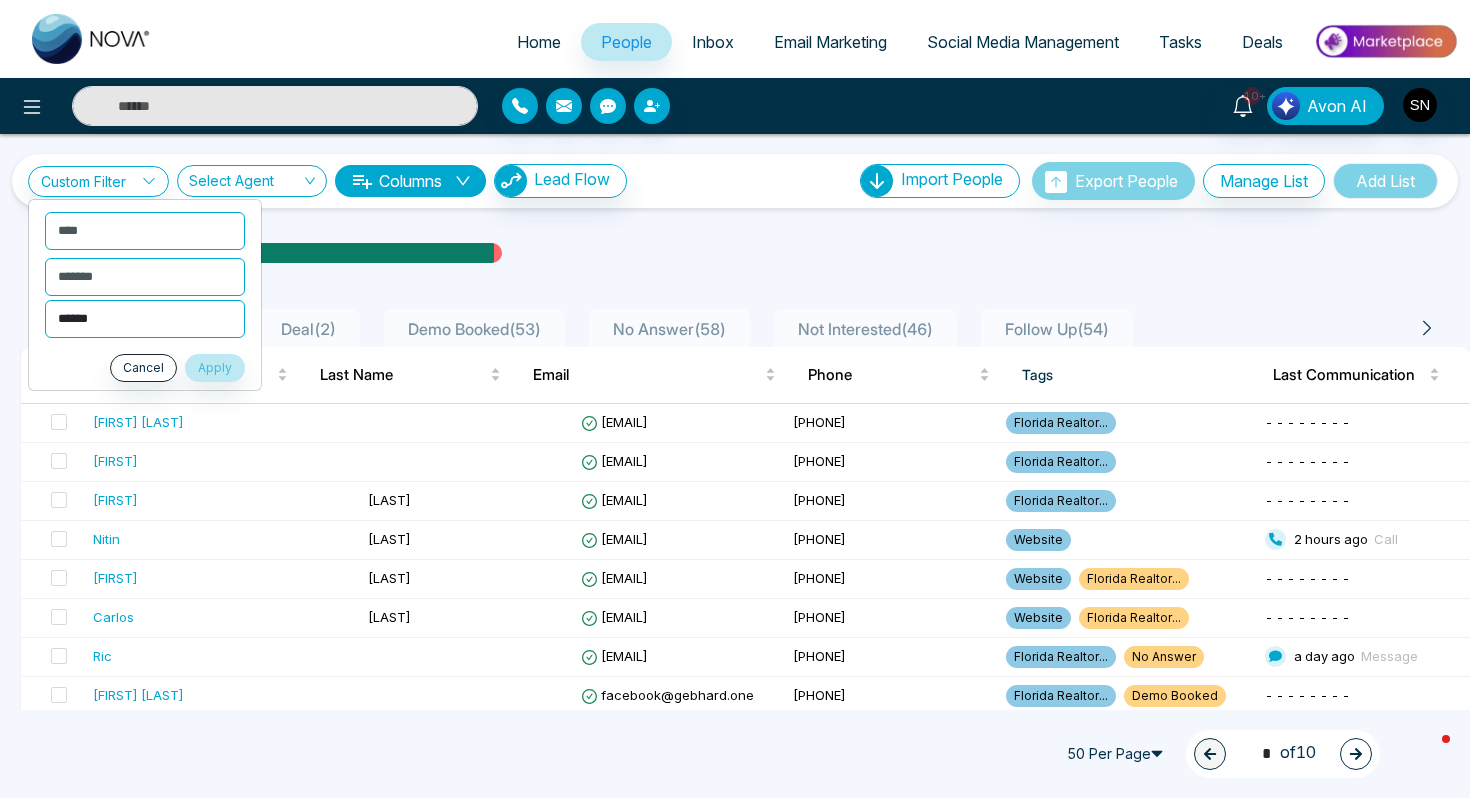 click on "**********" at bounding box center (145, 319) 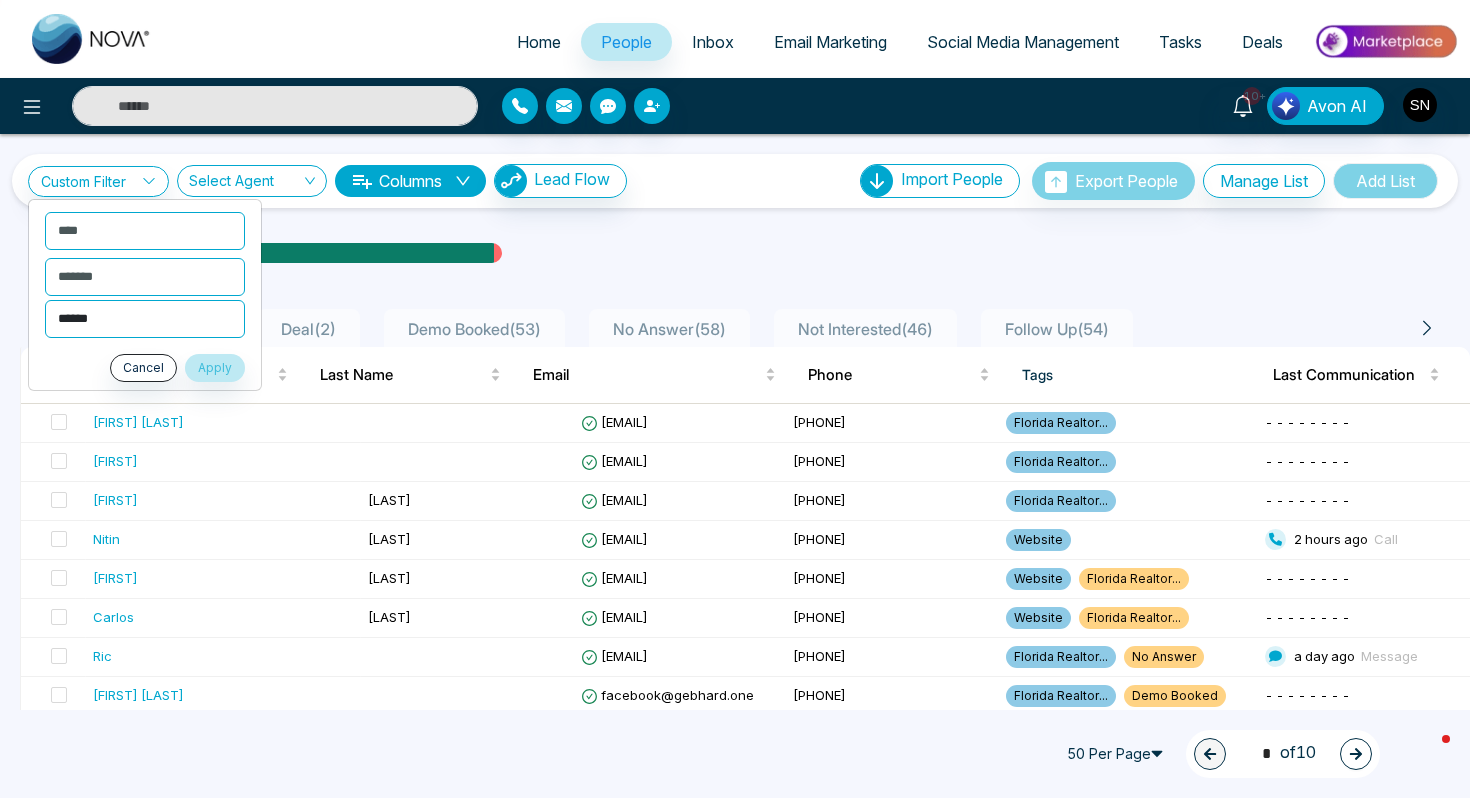 select on "**********" 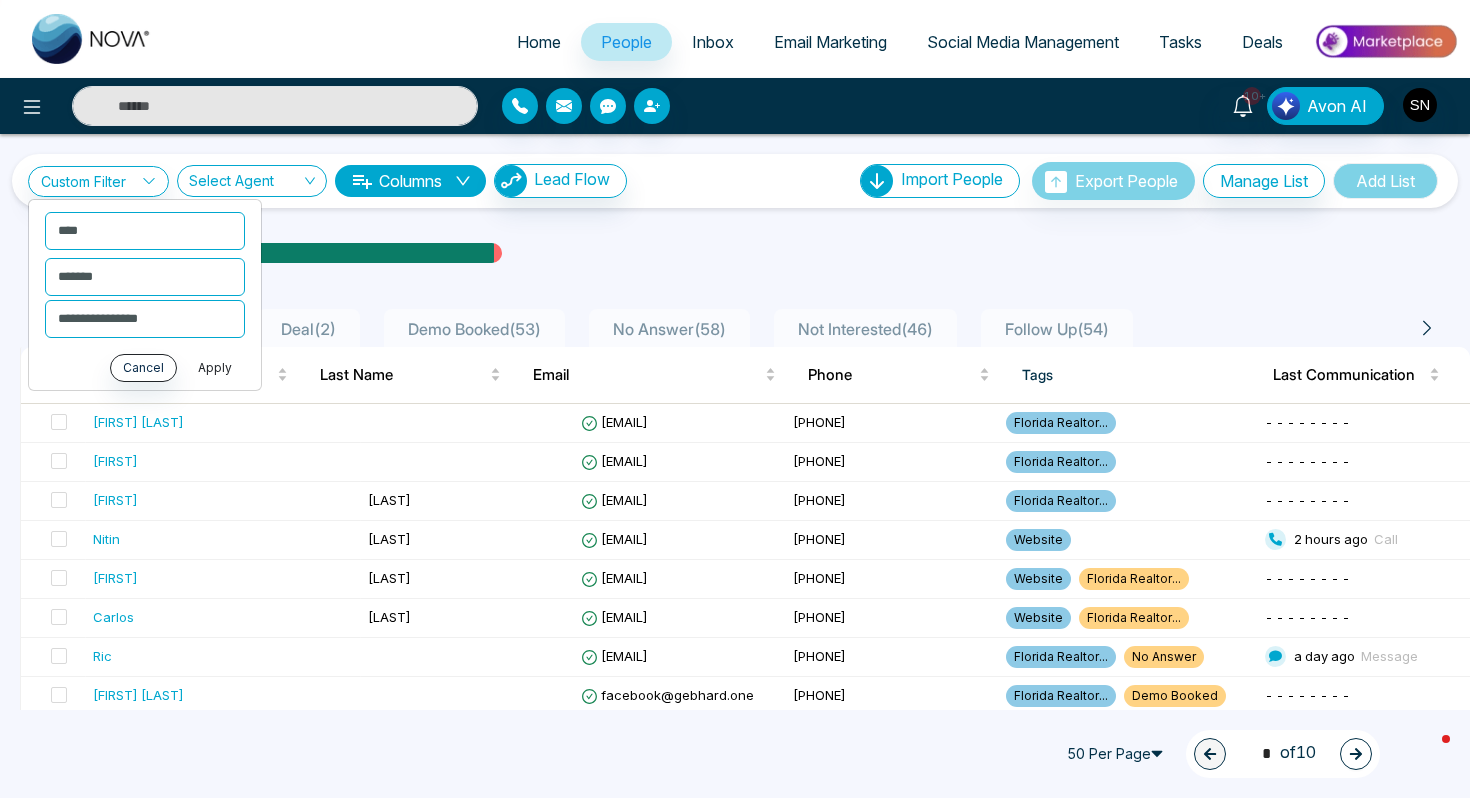click on "Apply" at bounding box center (215, 368) 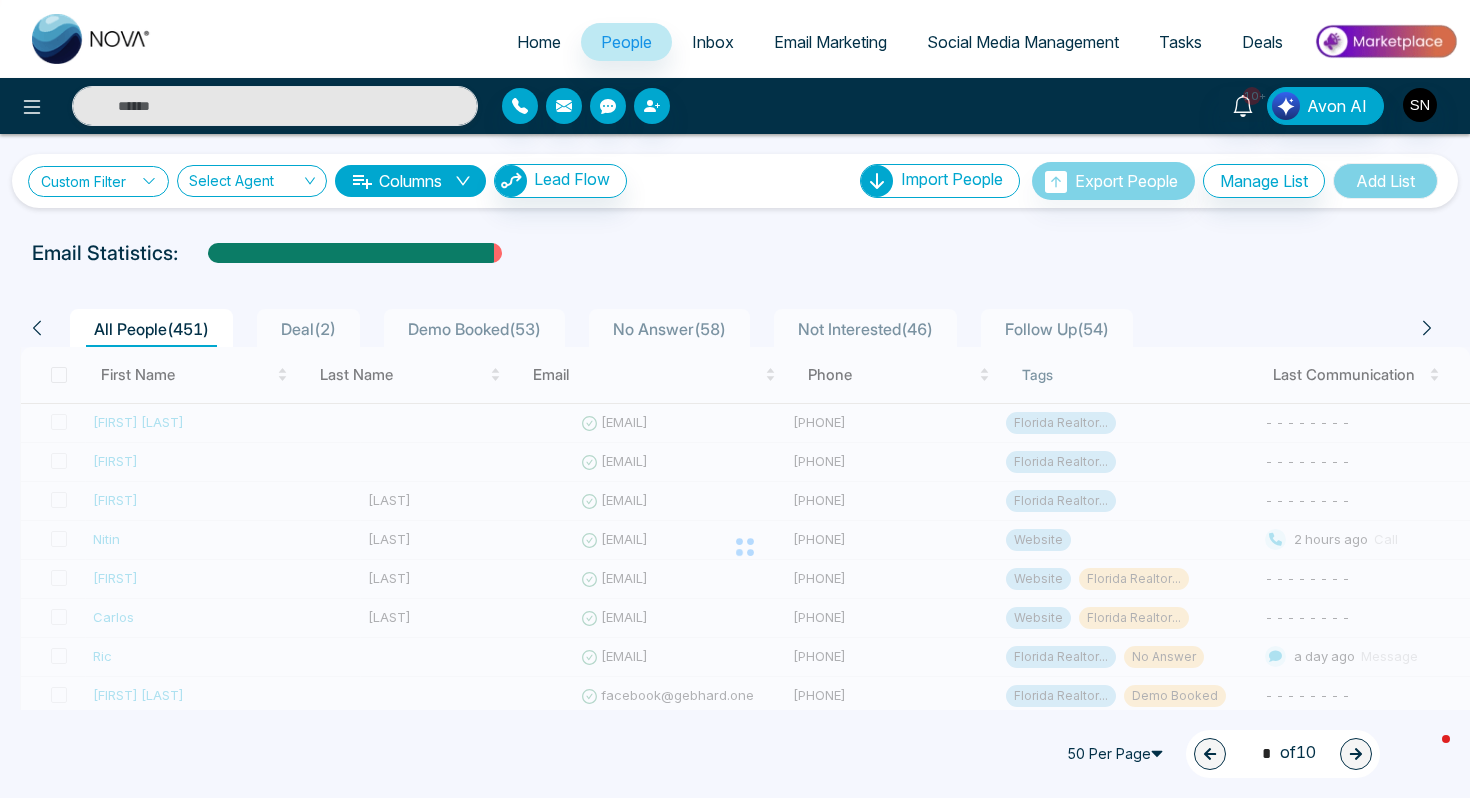 click on "Custom Filter" at bounding box center [98, 181] 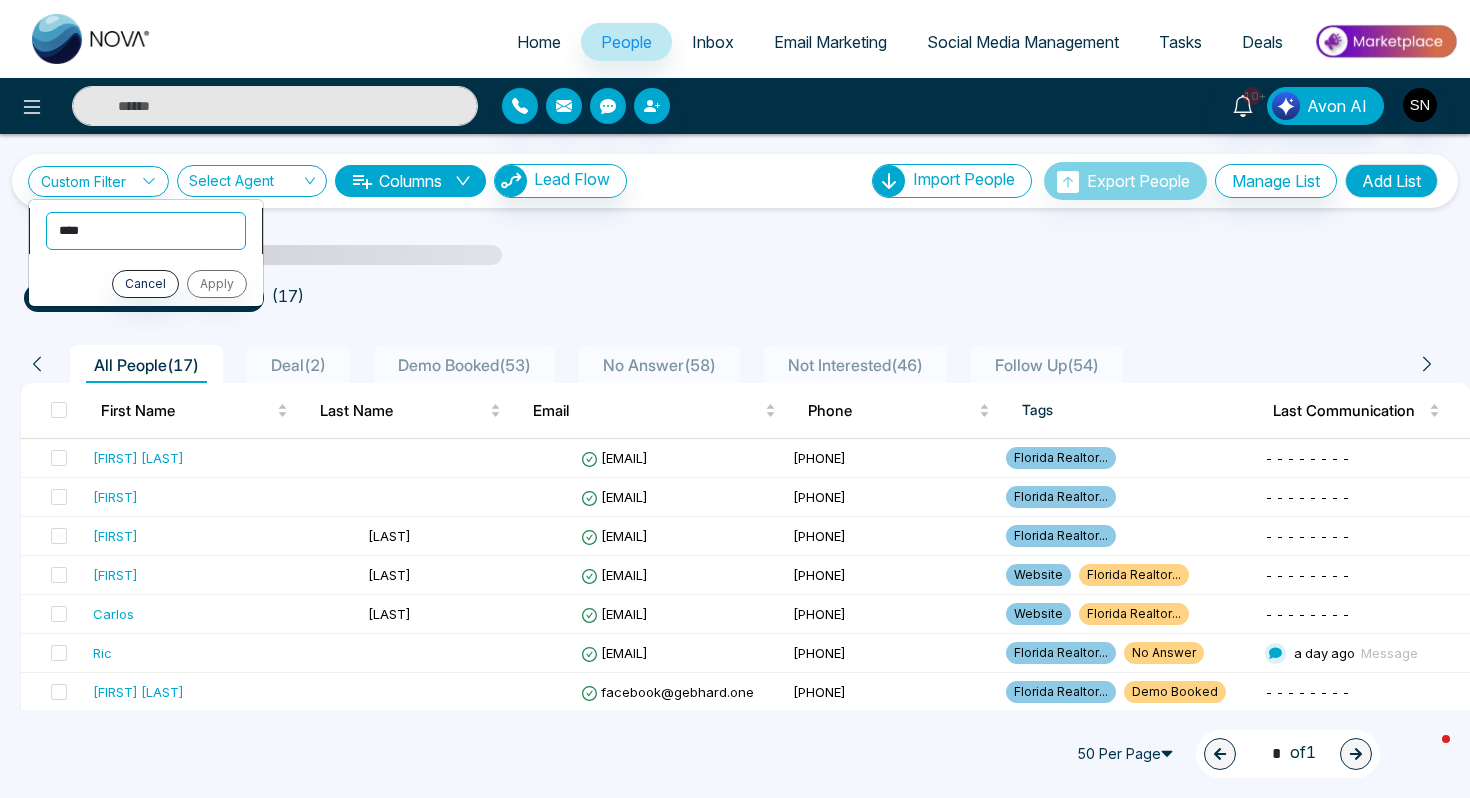 click on "**********" at bounding box center (146, 231) 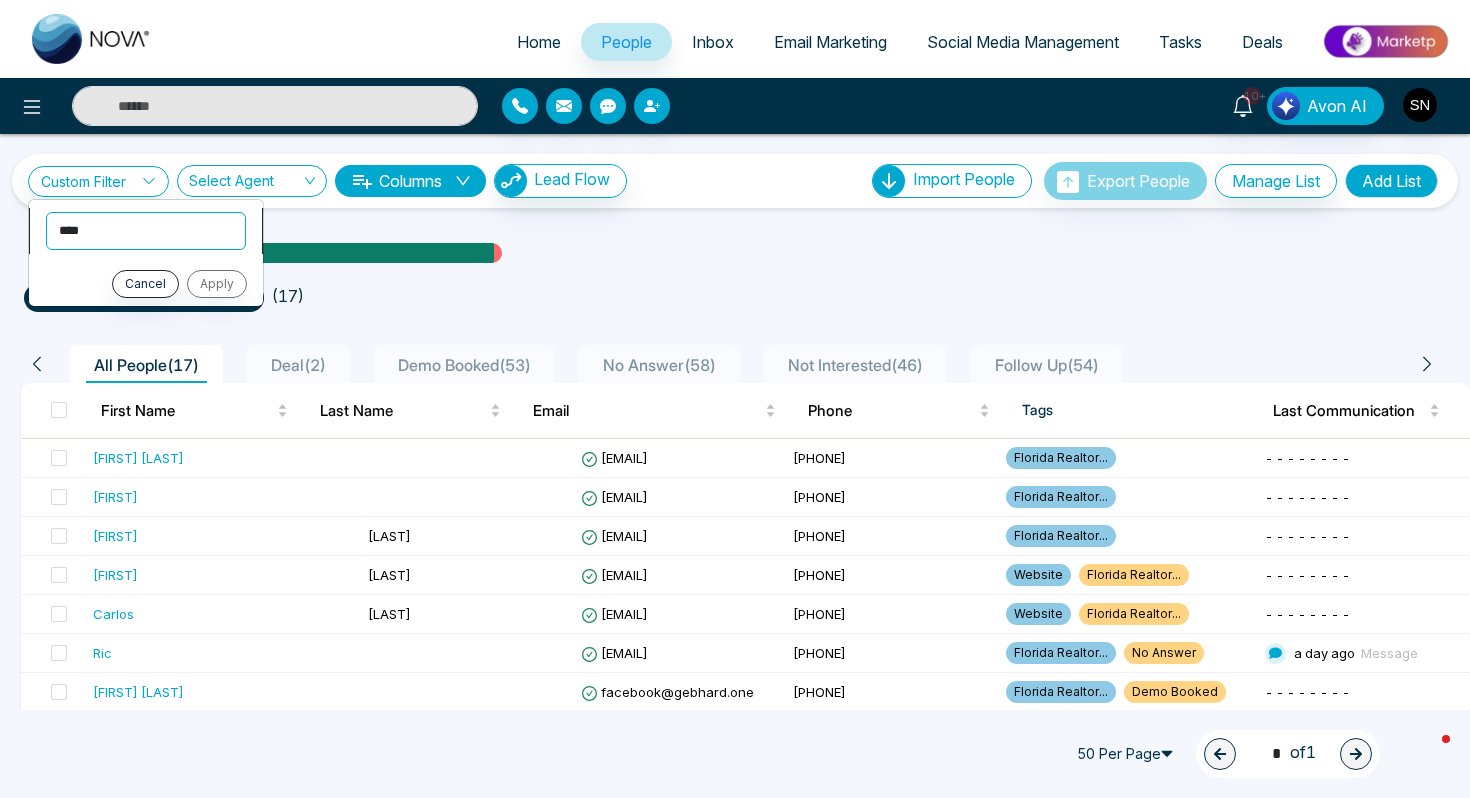 select on "****" 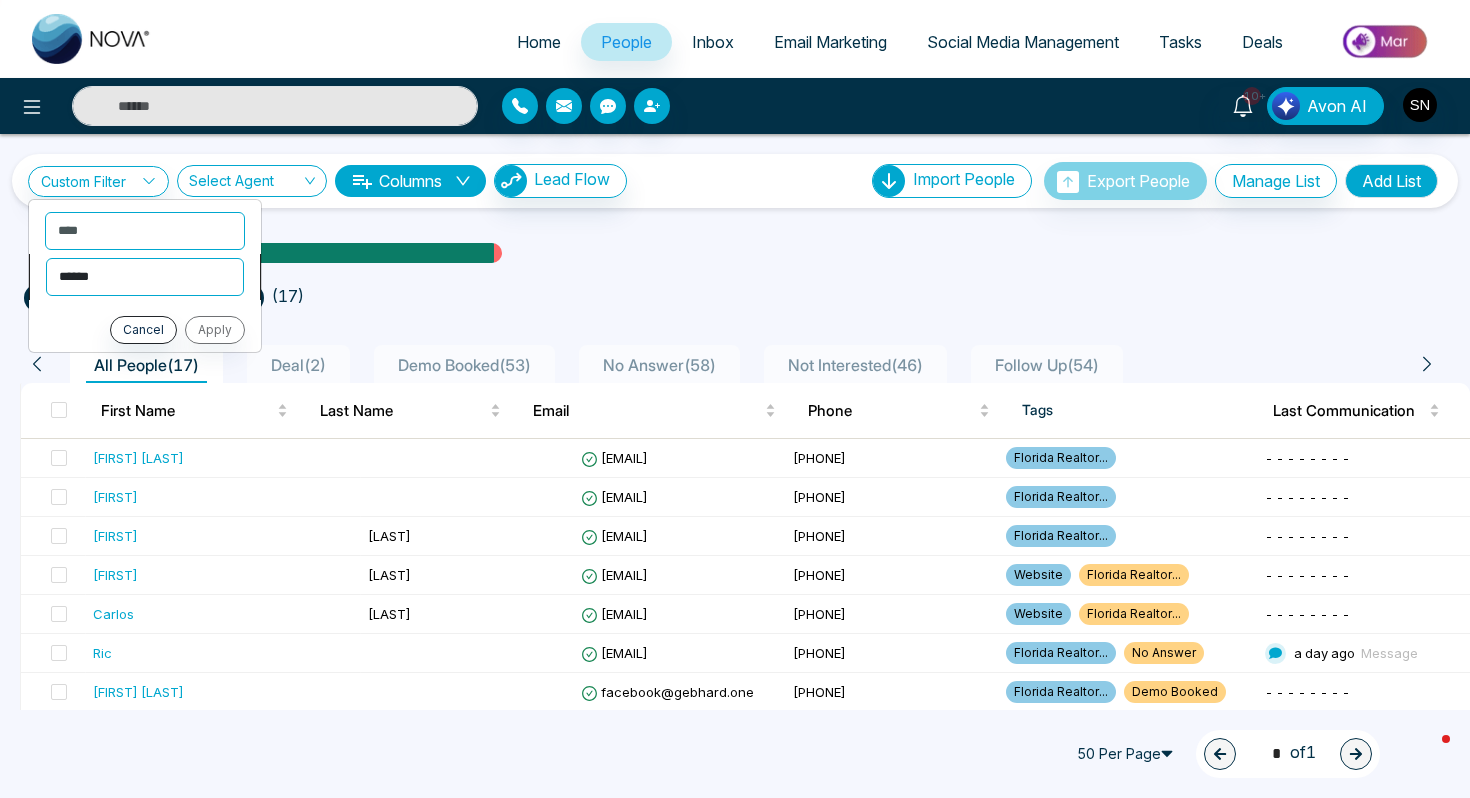 click on "**********" at bounding box center (145, 277) 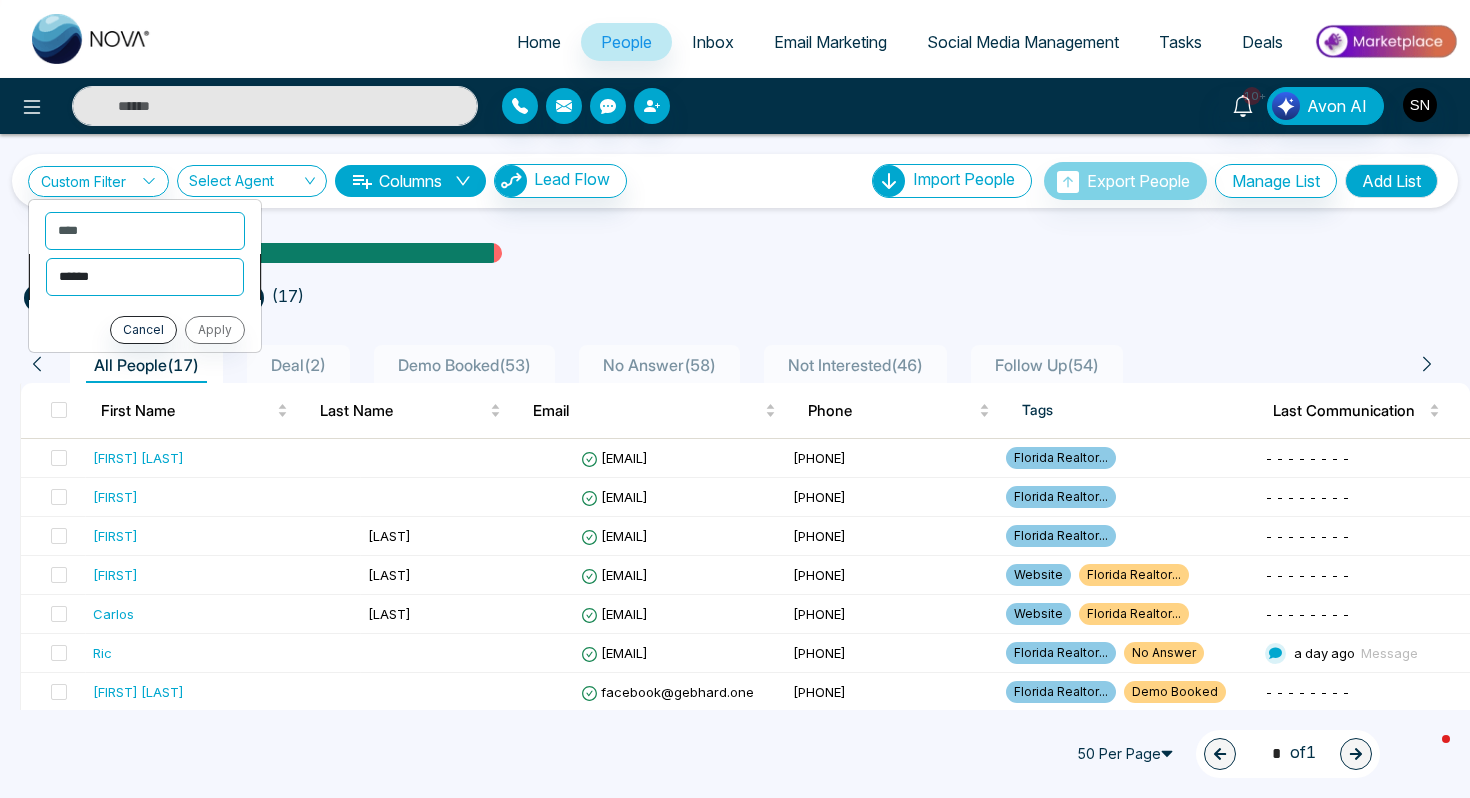 select on "*******" 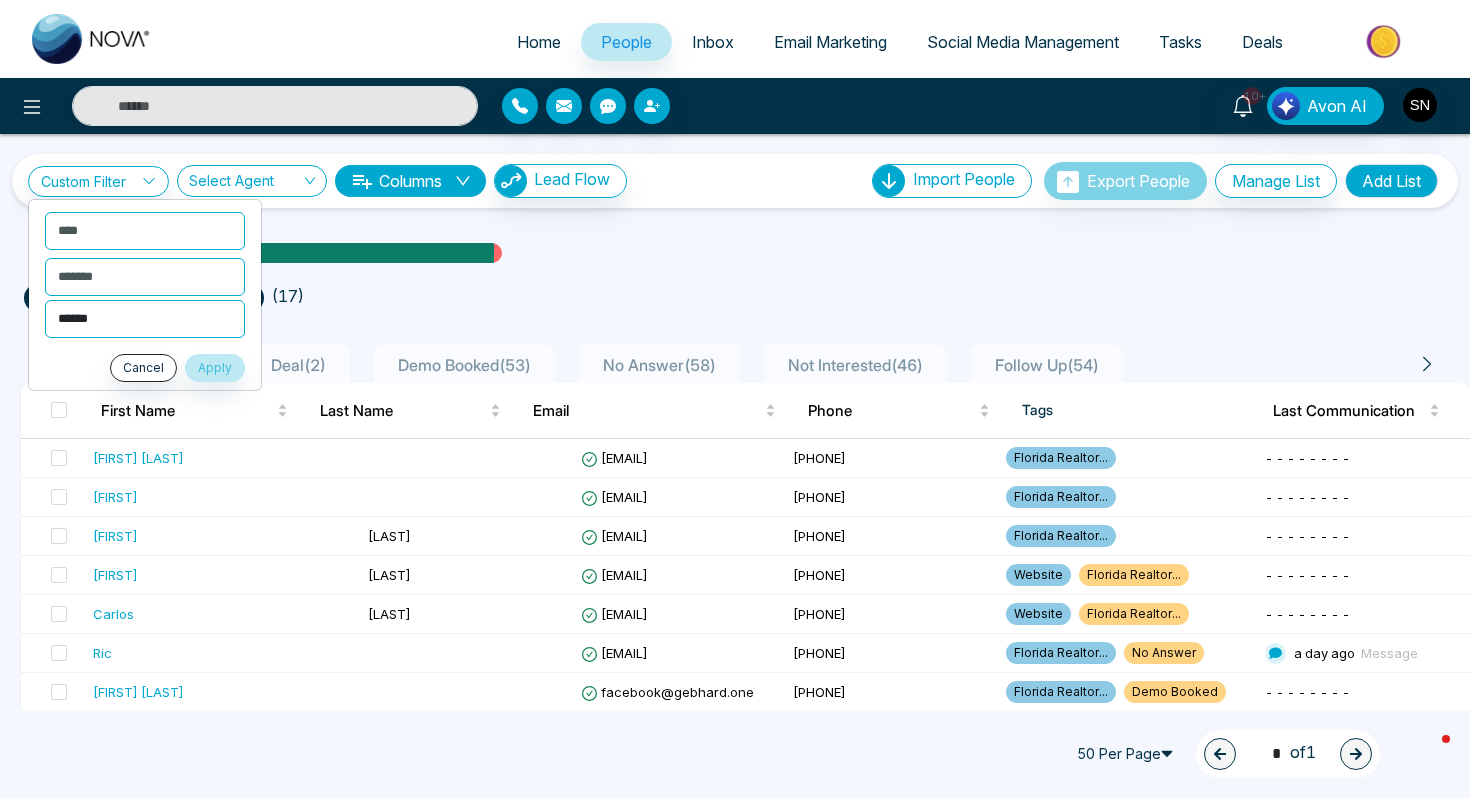 click on "**********" at bounding box center (145, 319) 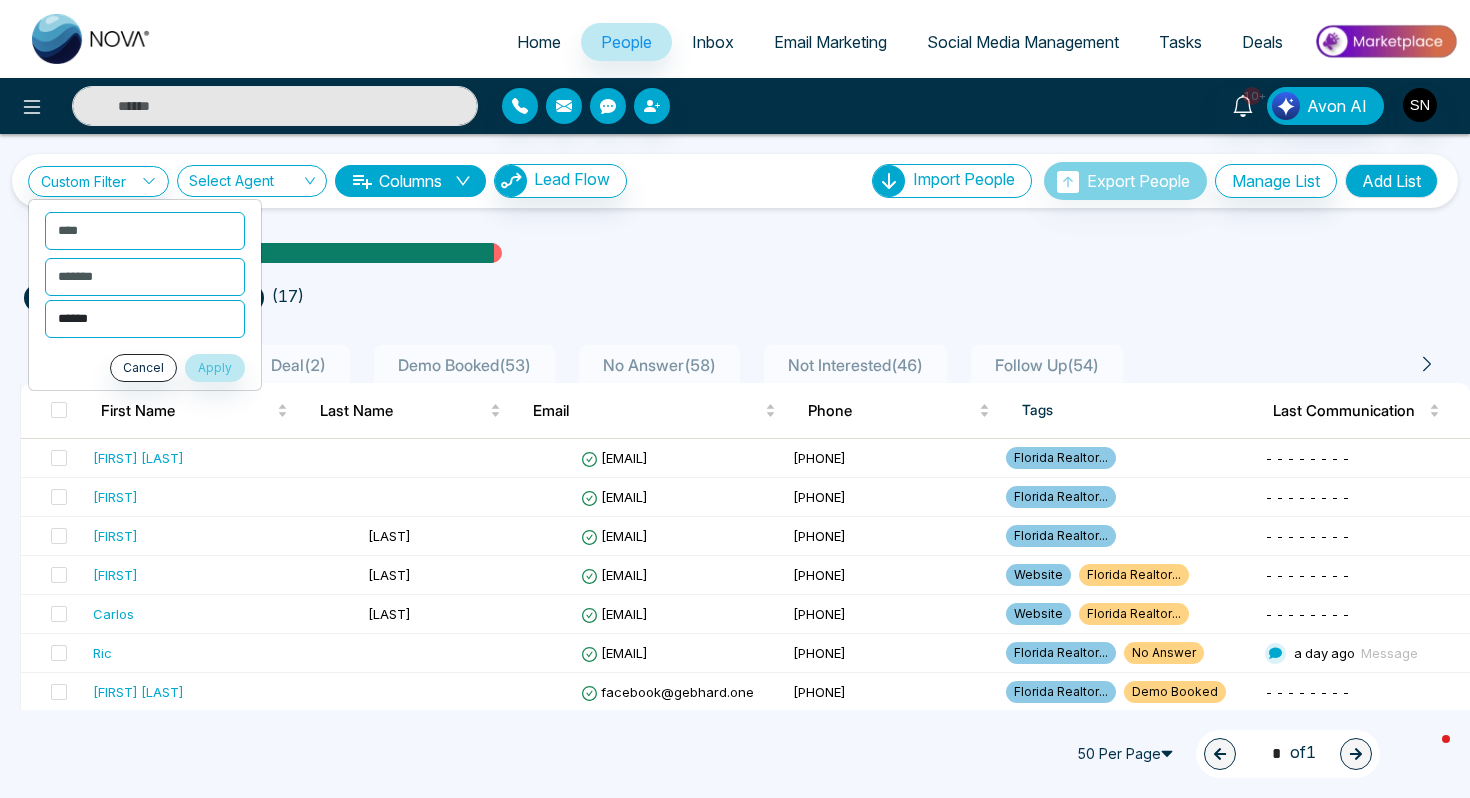 click on "**********" at bounding box center (145, 319) 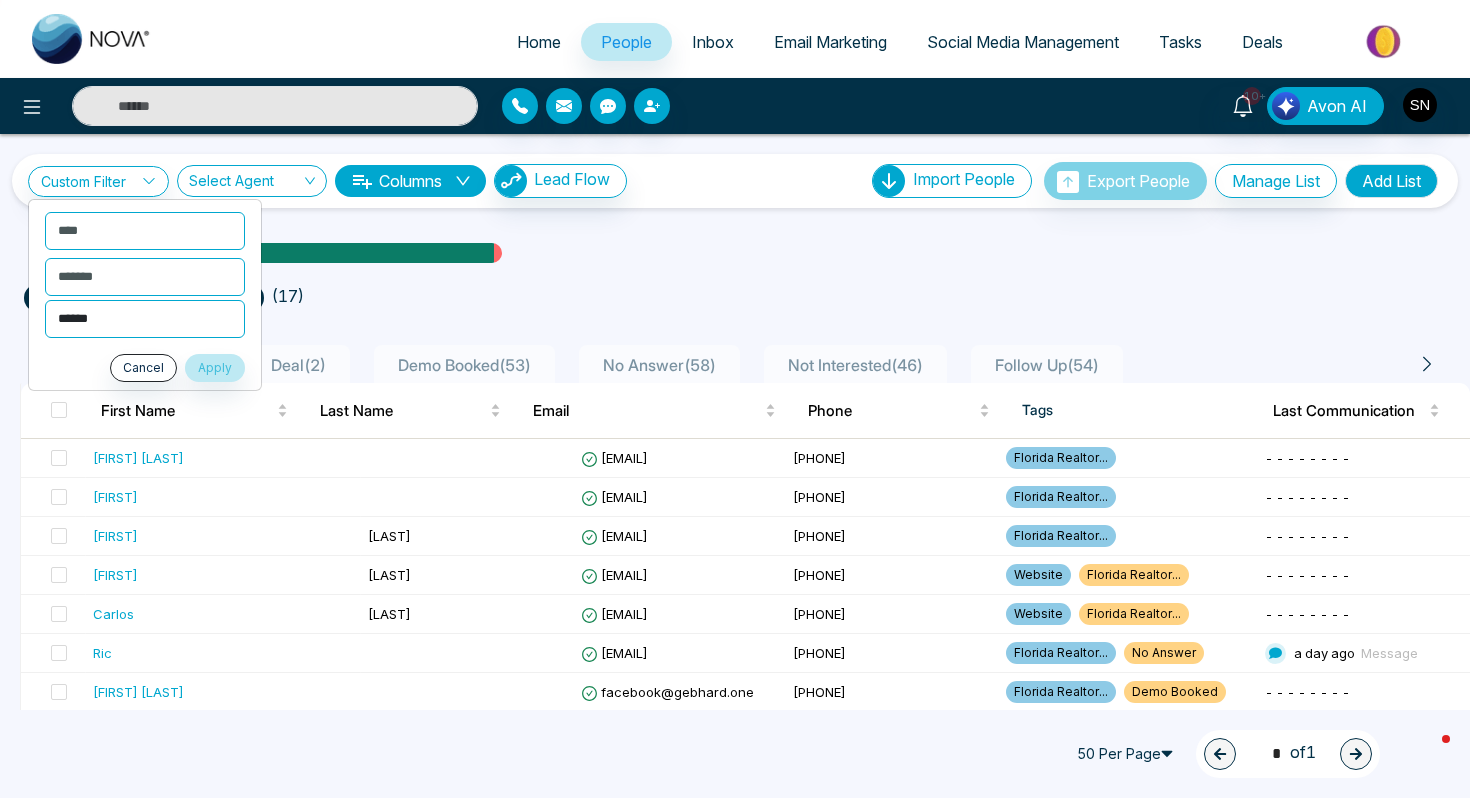 click on "**********" at bounding box center [145, 319] 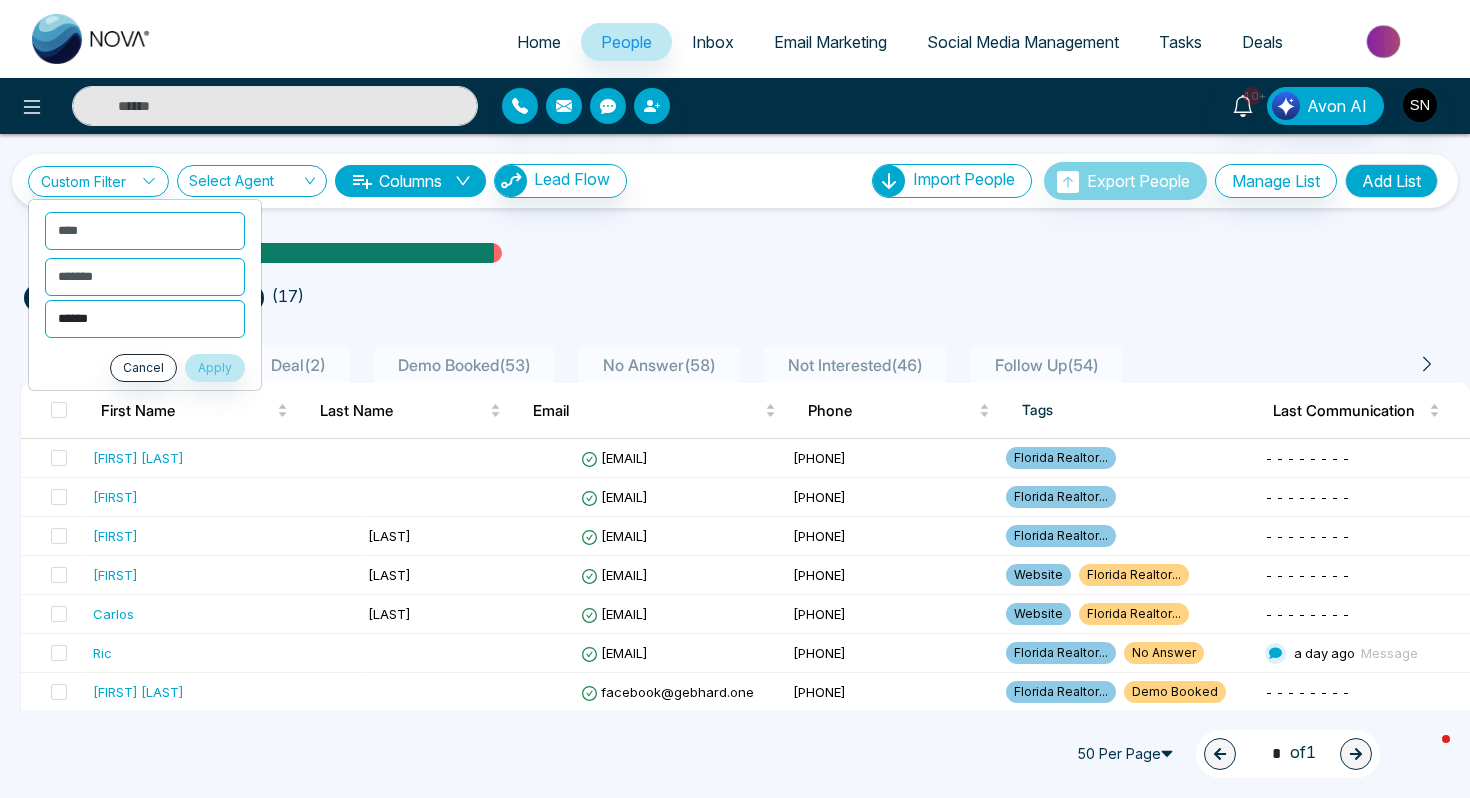 select on "*******" 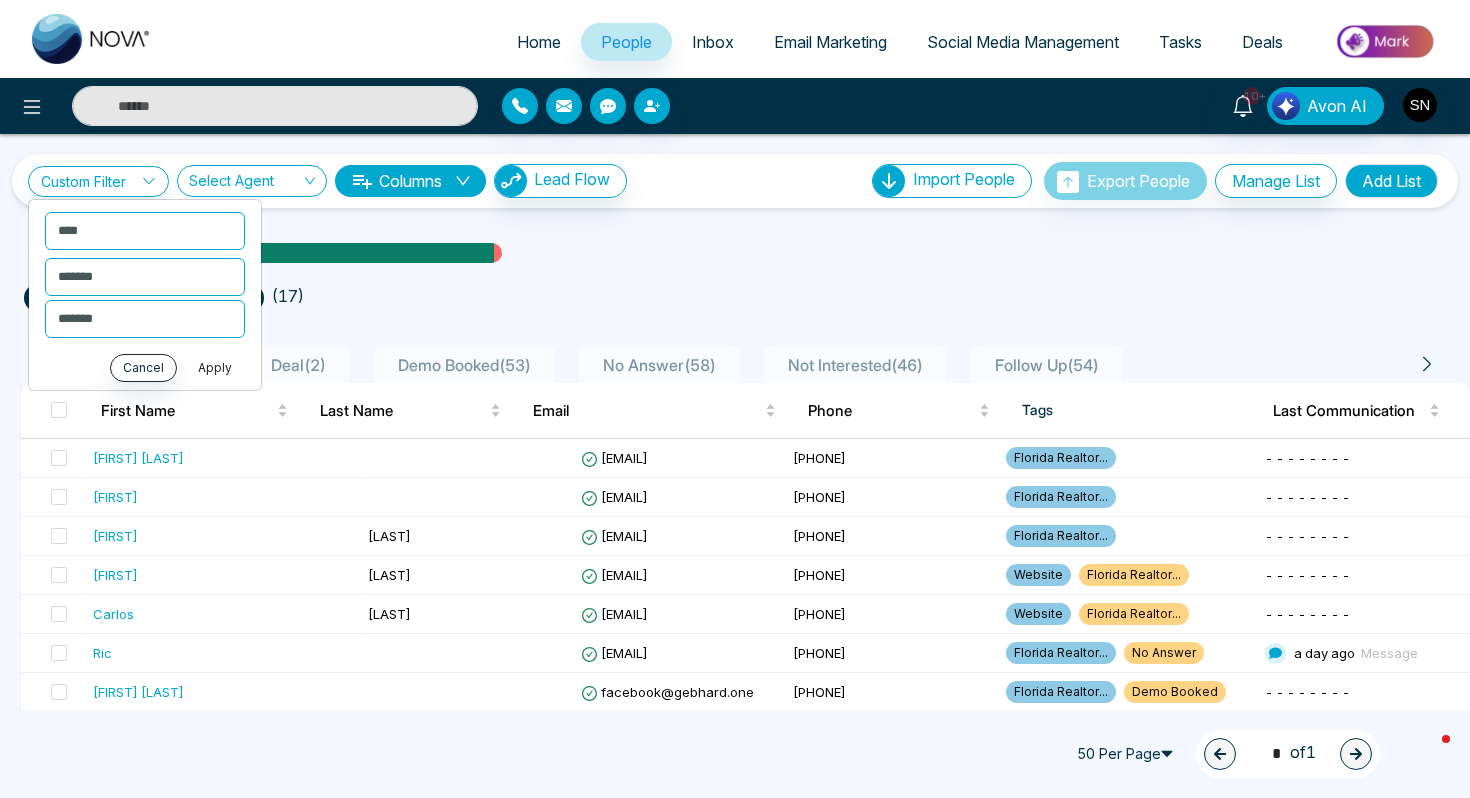 click on "Apply" at bounding box center (215, 368) 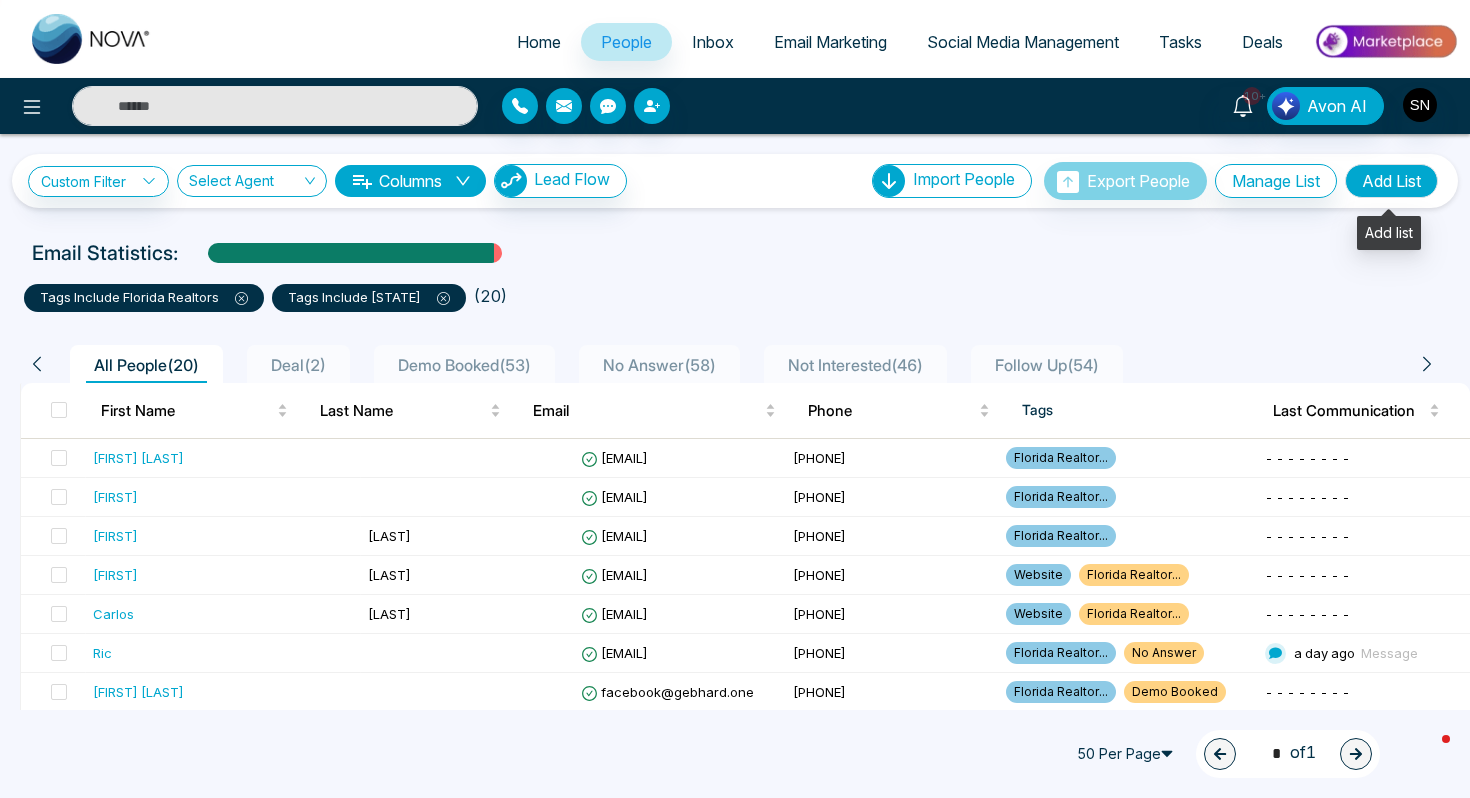 click on "Add List" at bounding box center (1391, 181) 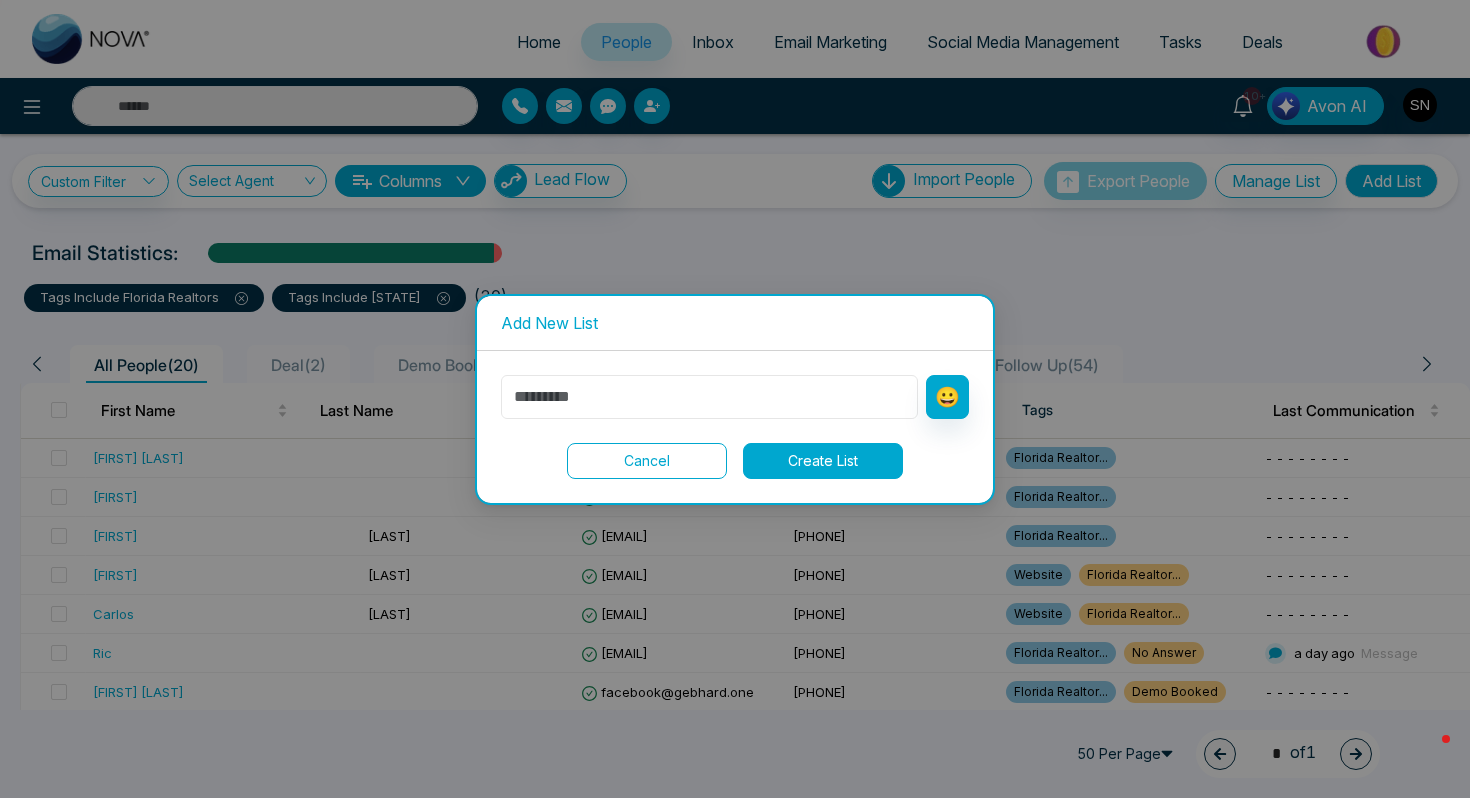 click at bounding box center [709, 397] 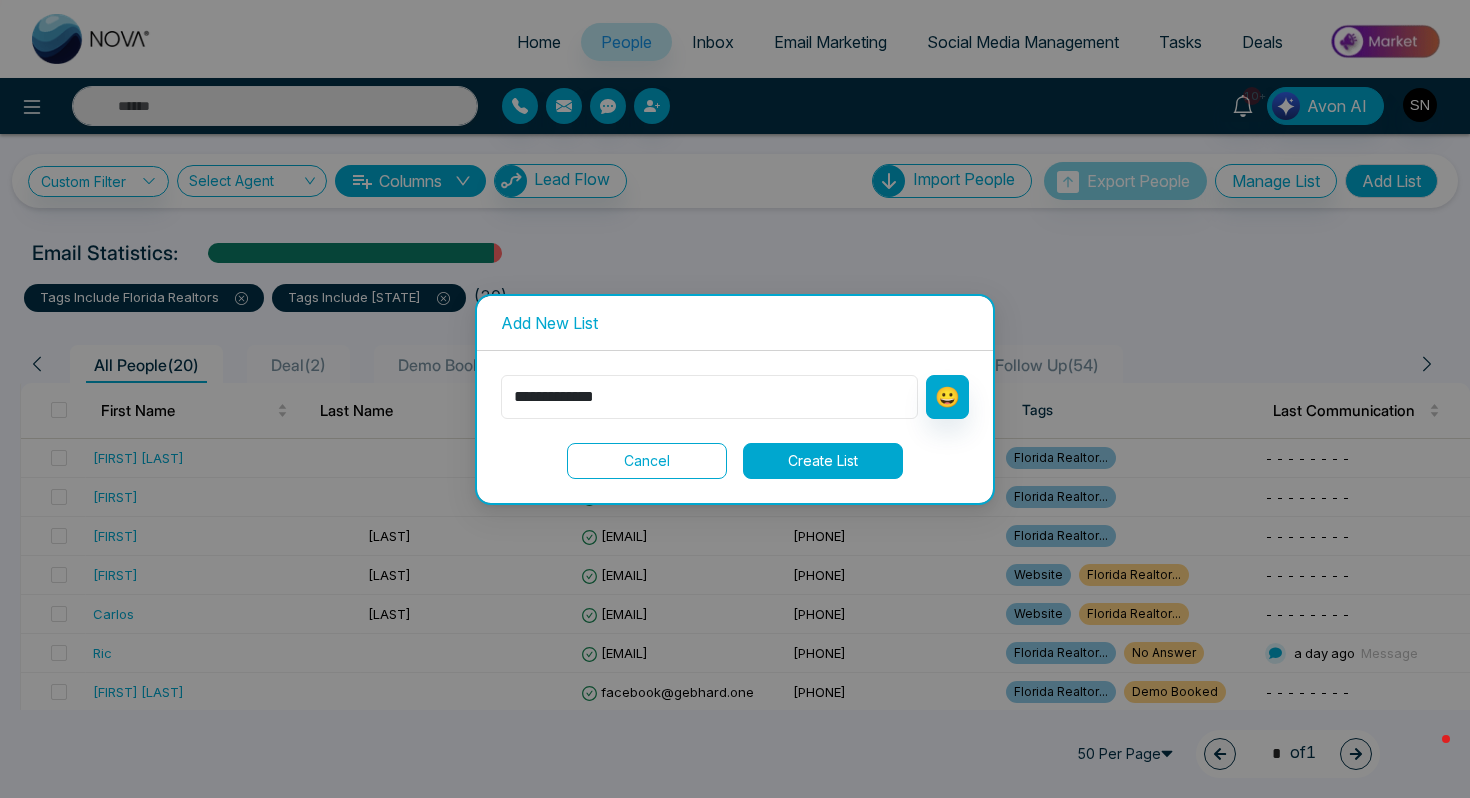 type on "**********" 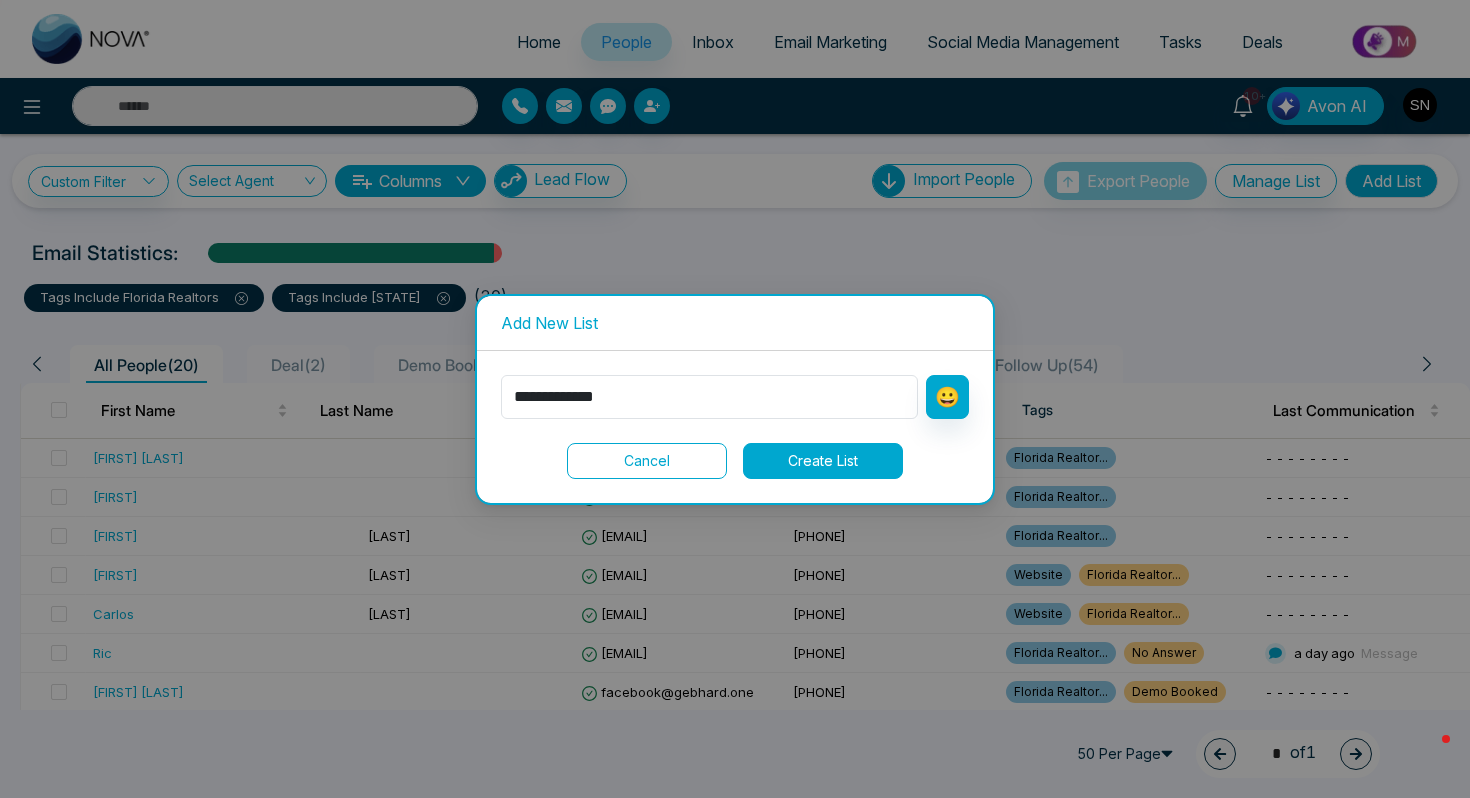 click on "Create List" at bounding box center [823, 461] 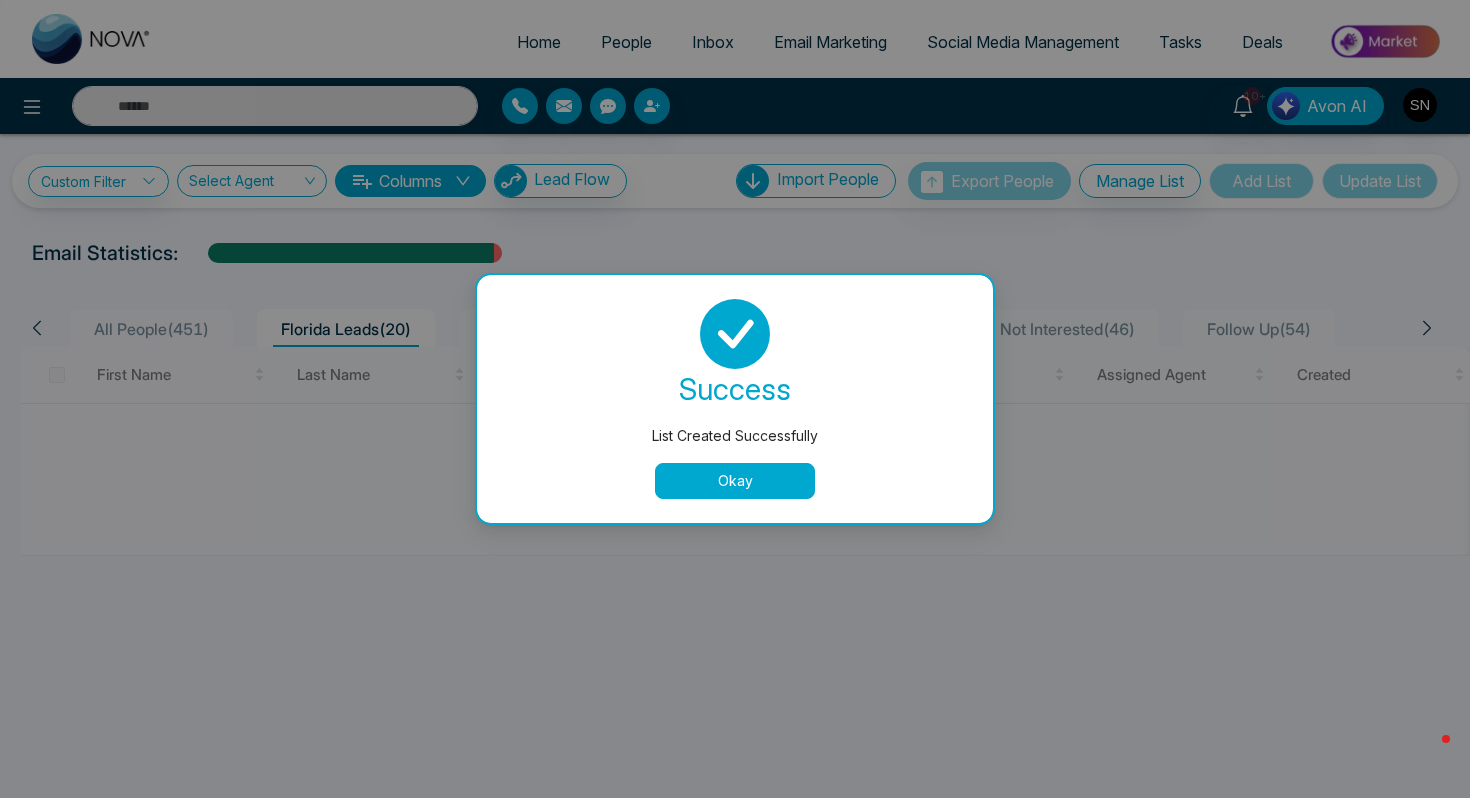 click on "Okay" at bounding box center [735, 481] 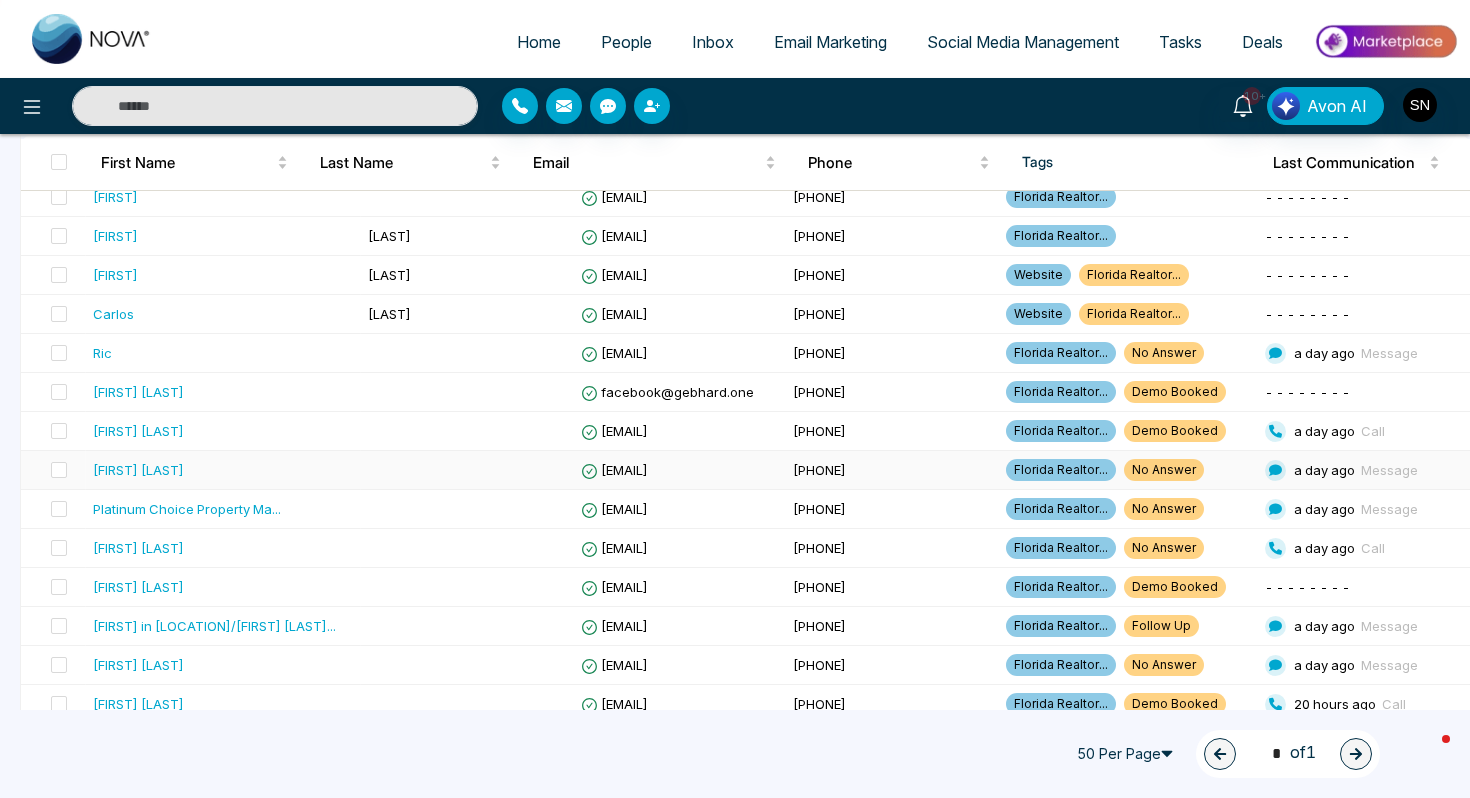 scroll, scrollTop: 510, scrollLeft: 0, axis: vertical 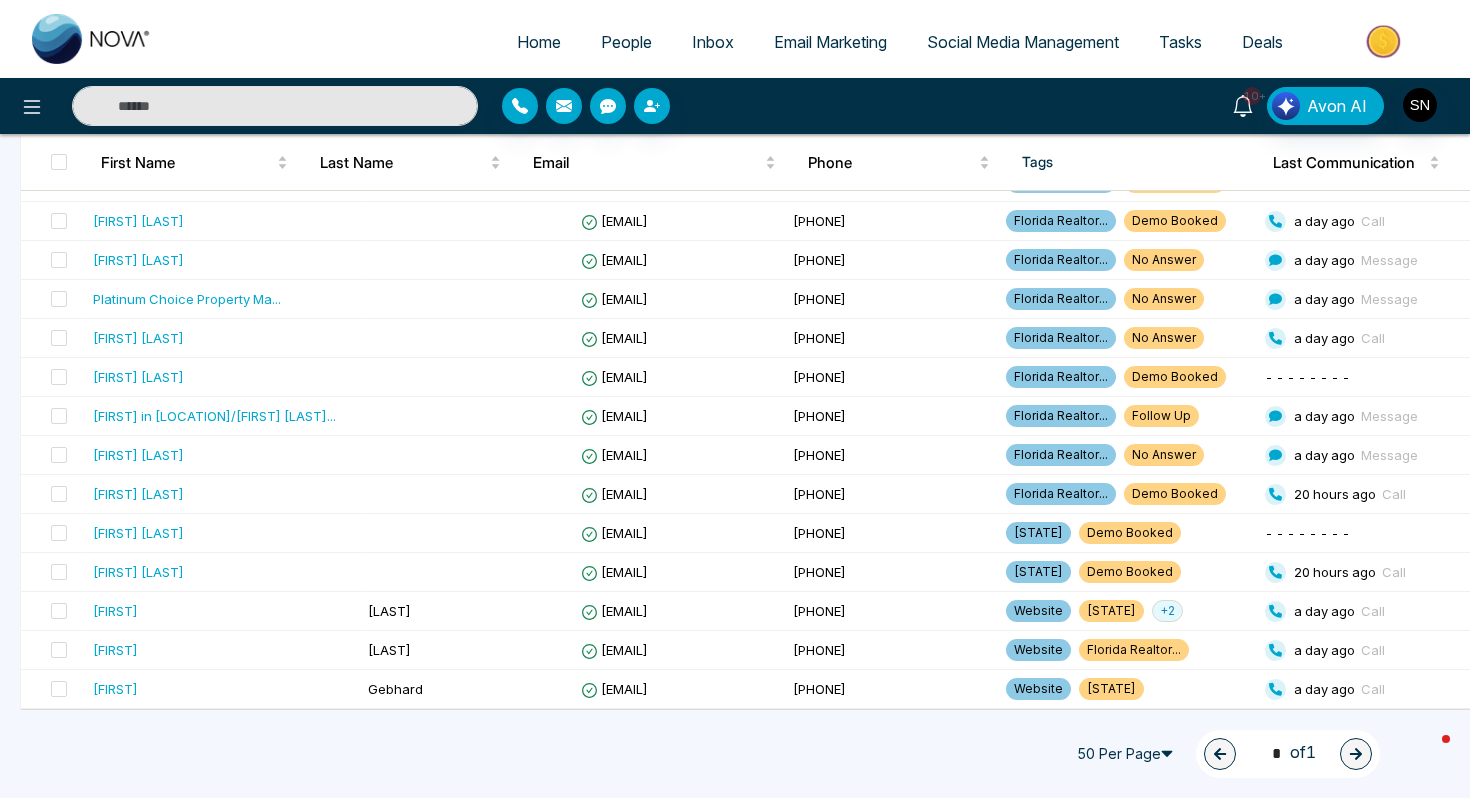 click on "10+" at bounding box center [1252, 96] 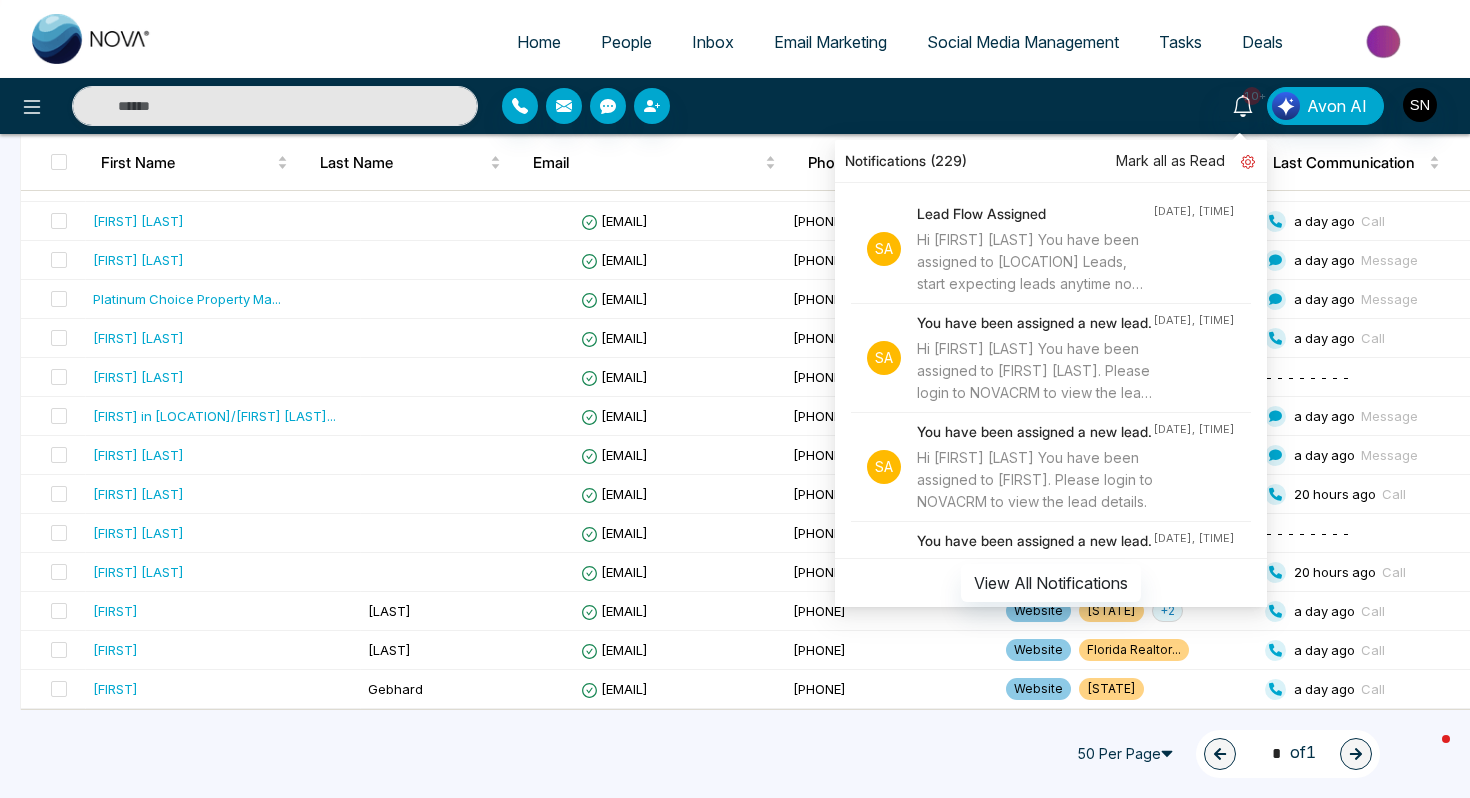 click 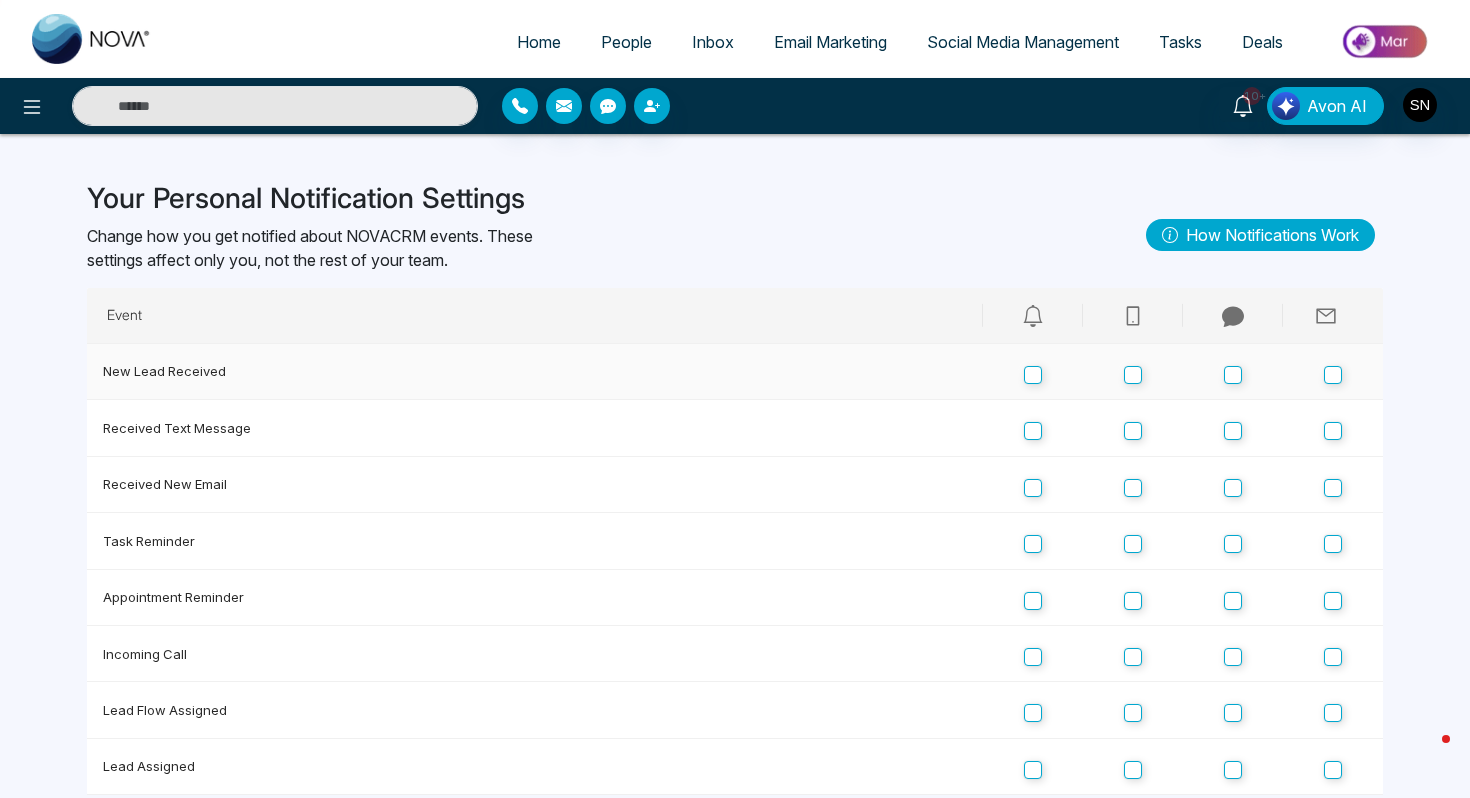 scroll, scrollTop: 49, scrollLeft: 0, axis: vertical 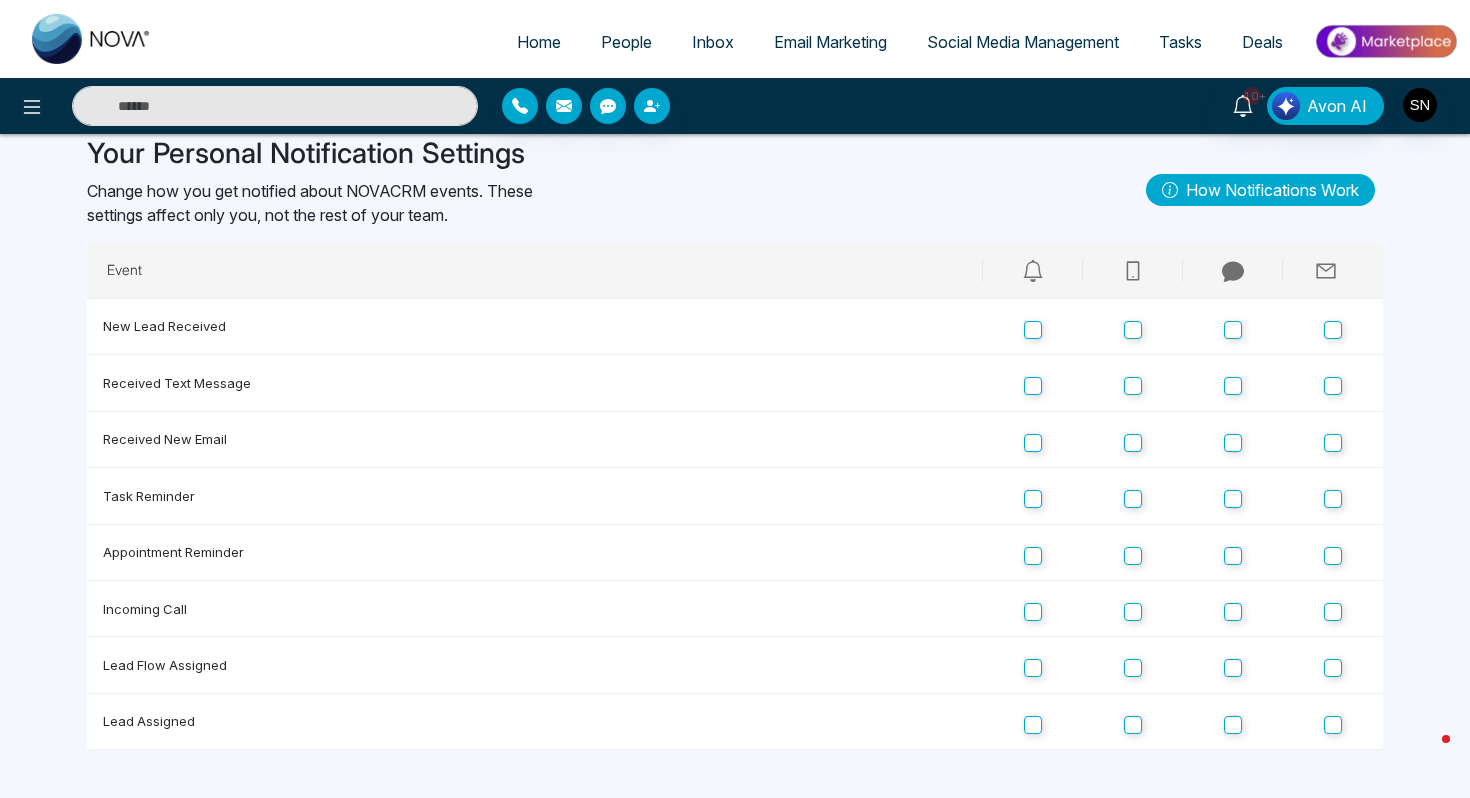 click on "Home" at bounding box center [539, 42] 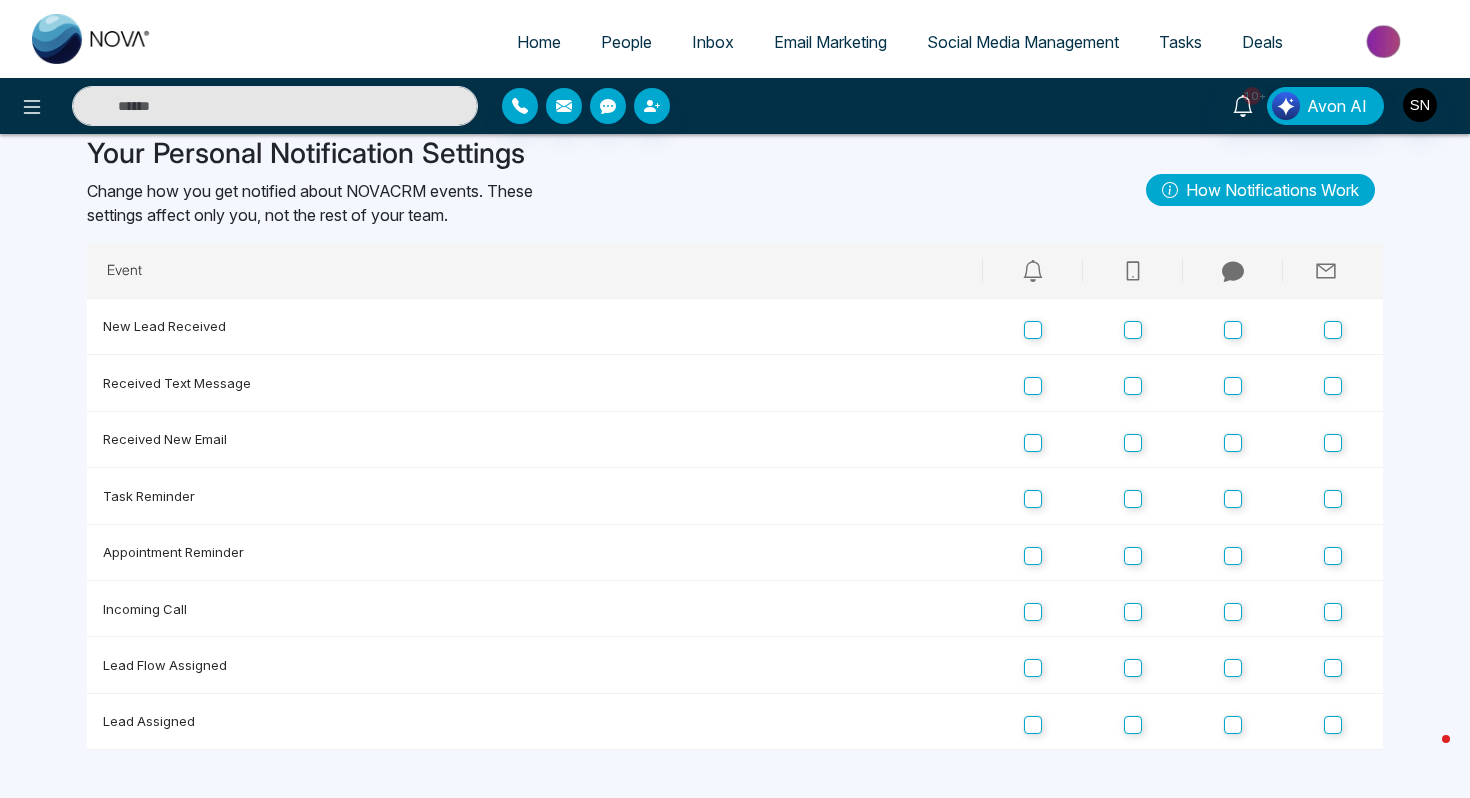 select on "*" 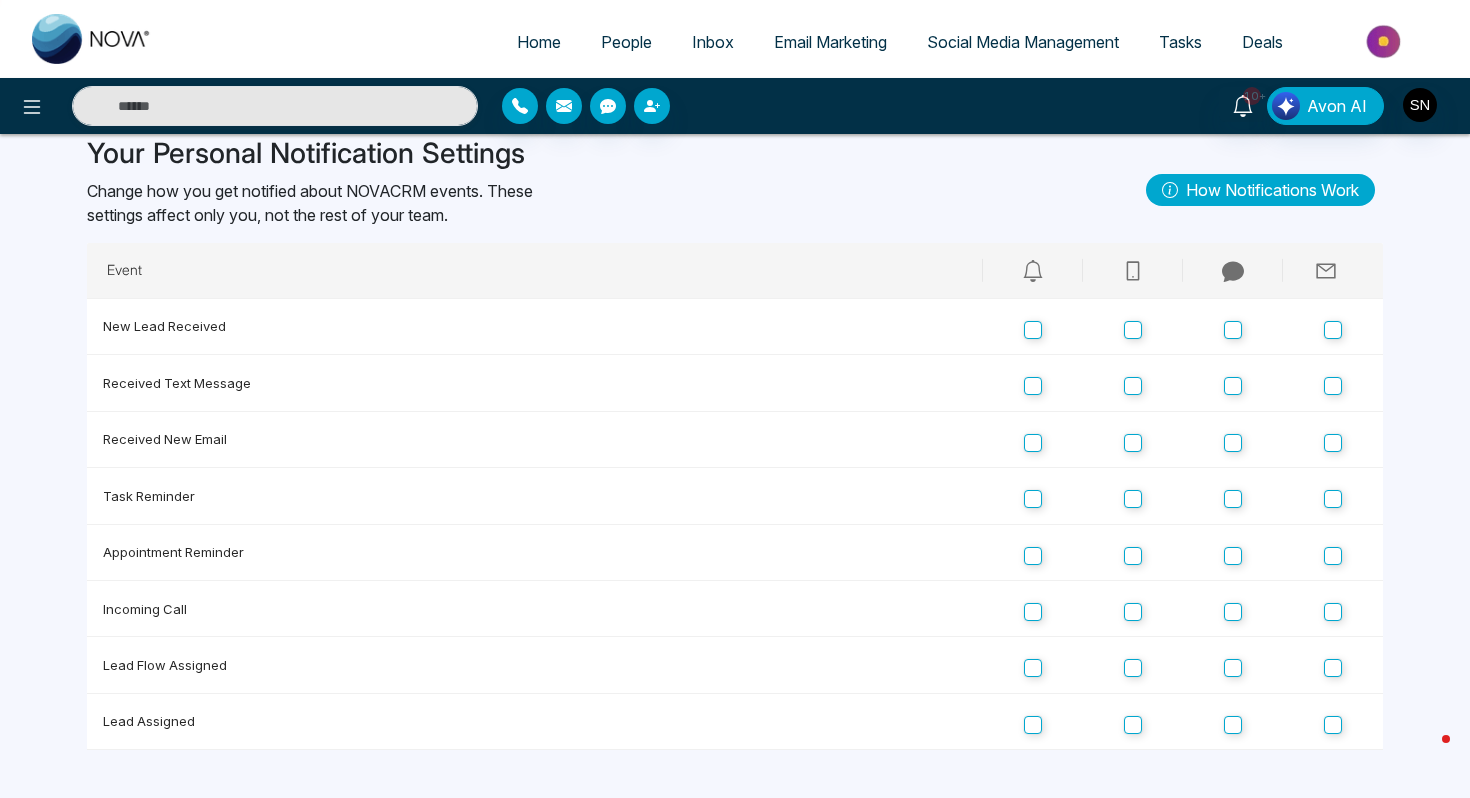 select on "*" 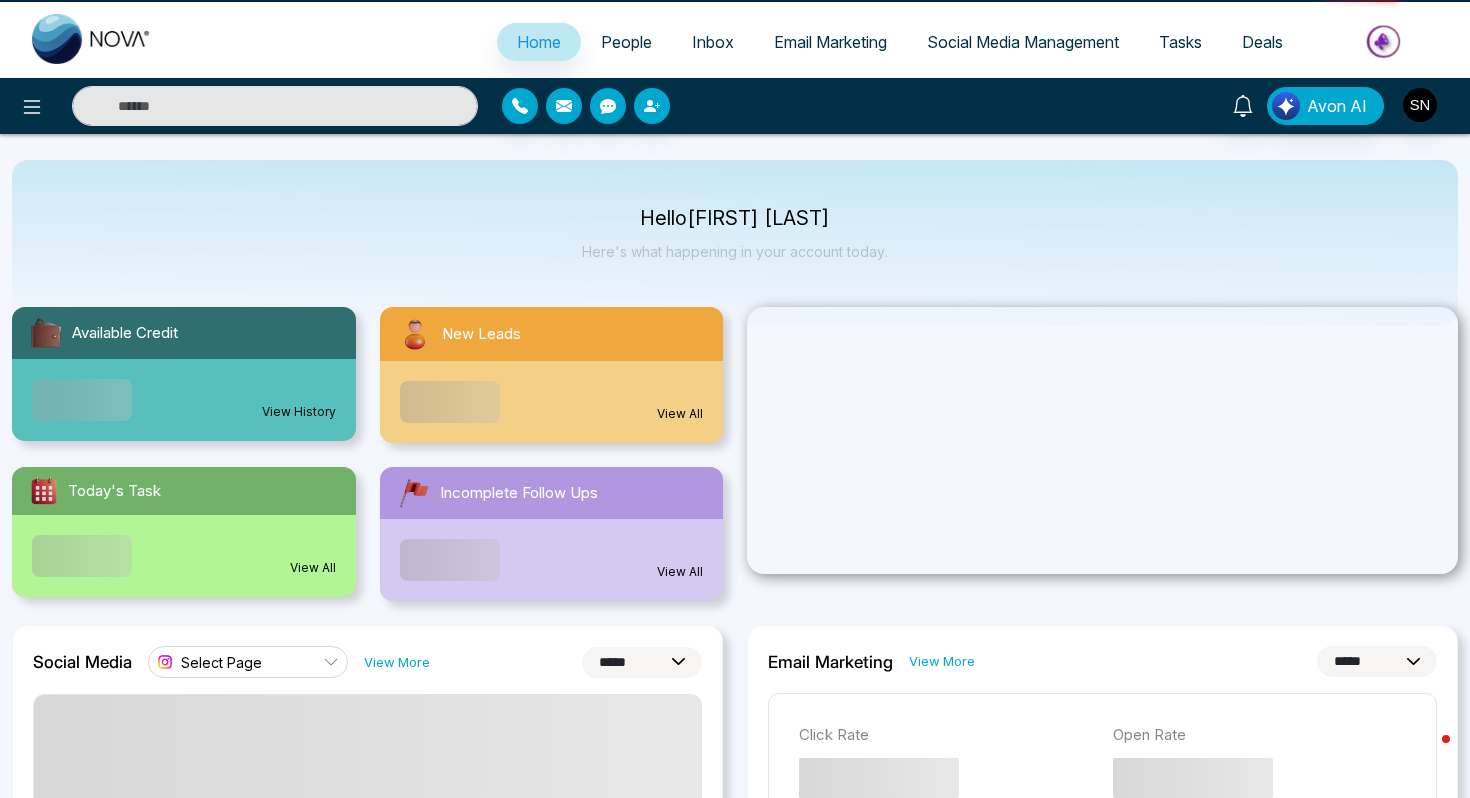 scroll, scrollTop: 0, scrollLeft: 0, axis: both 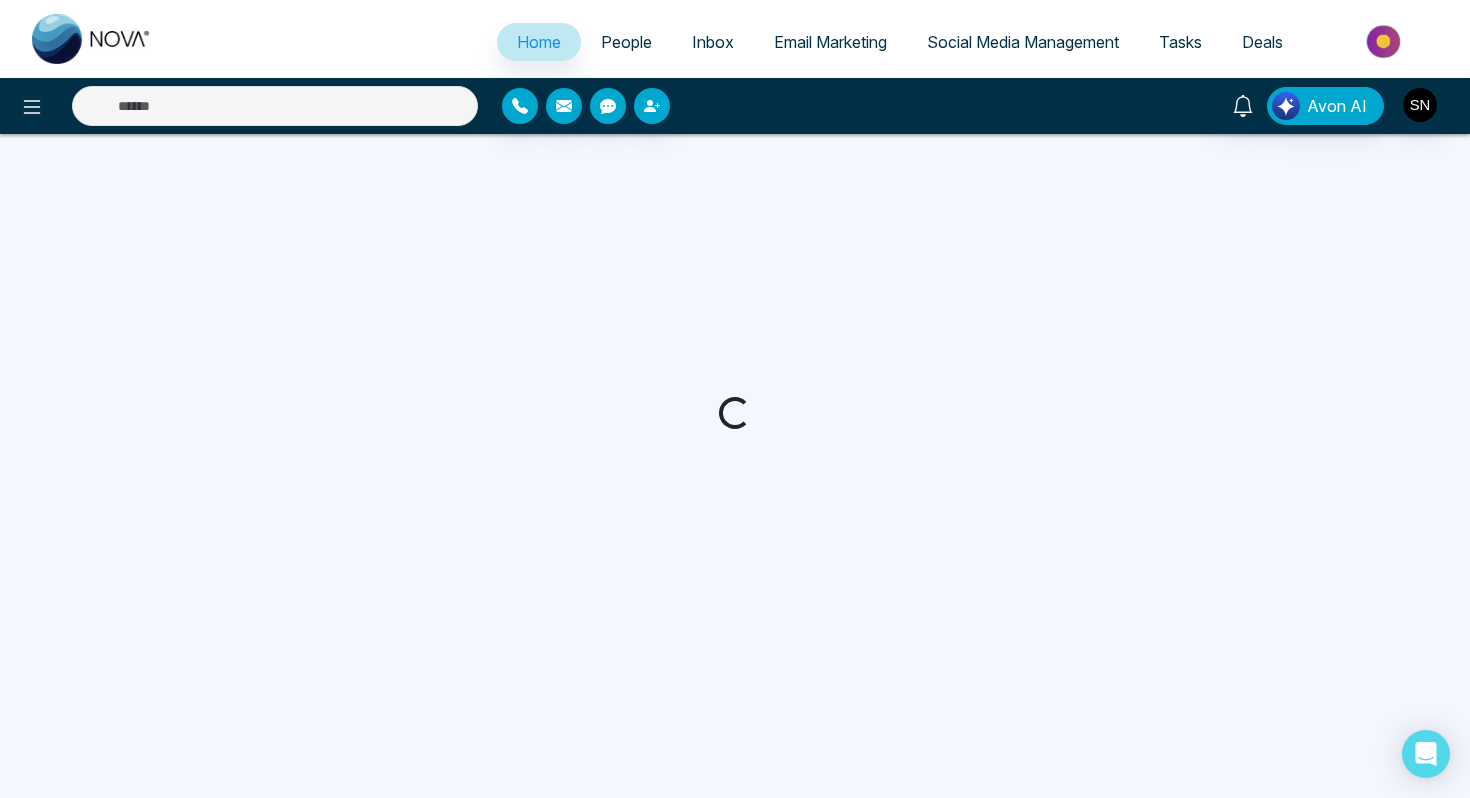 select on "*" 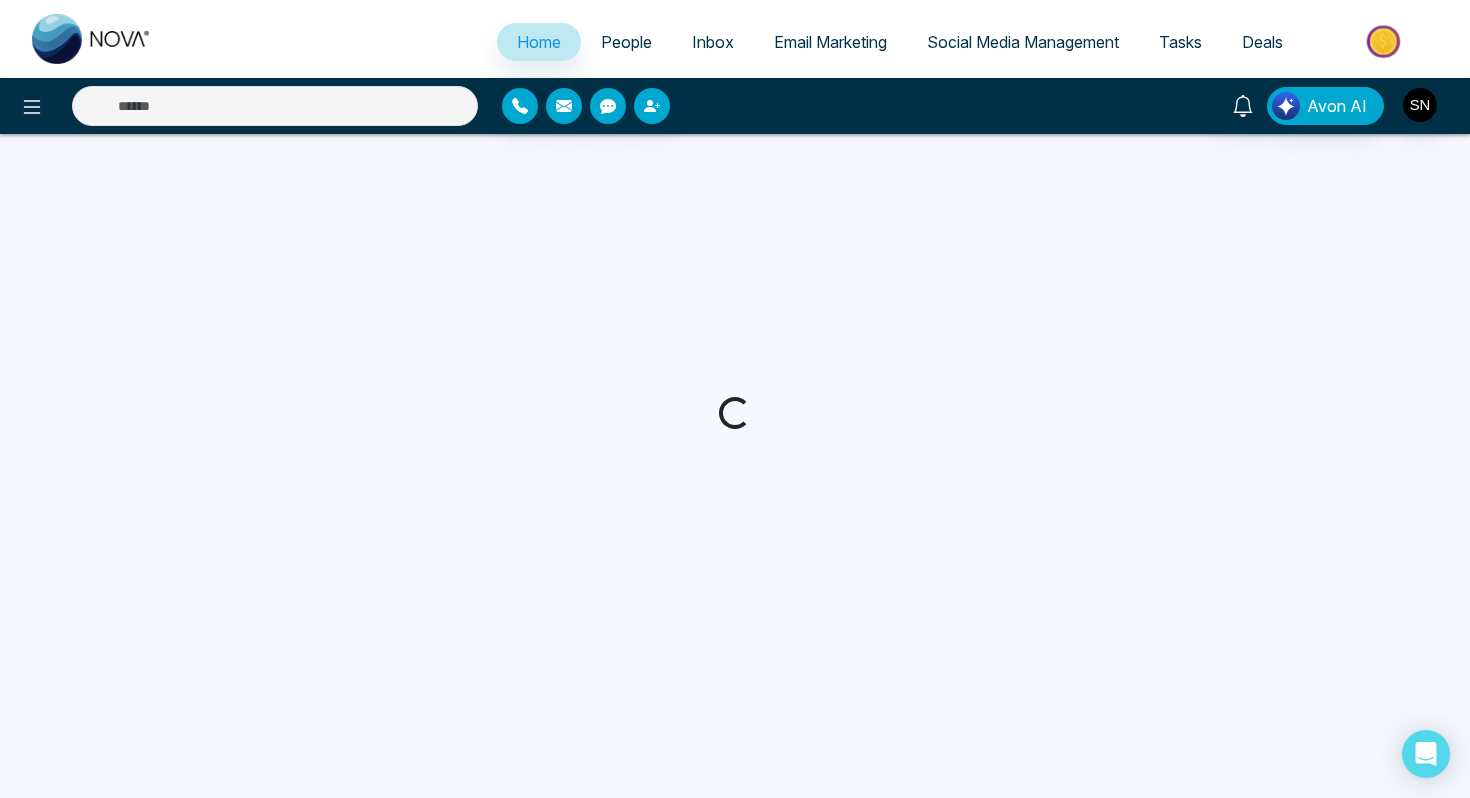select on "*" 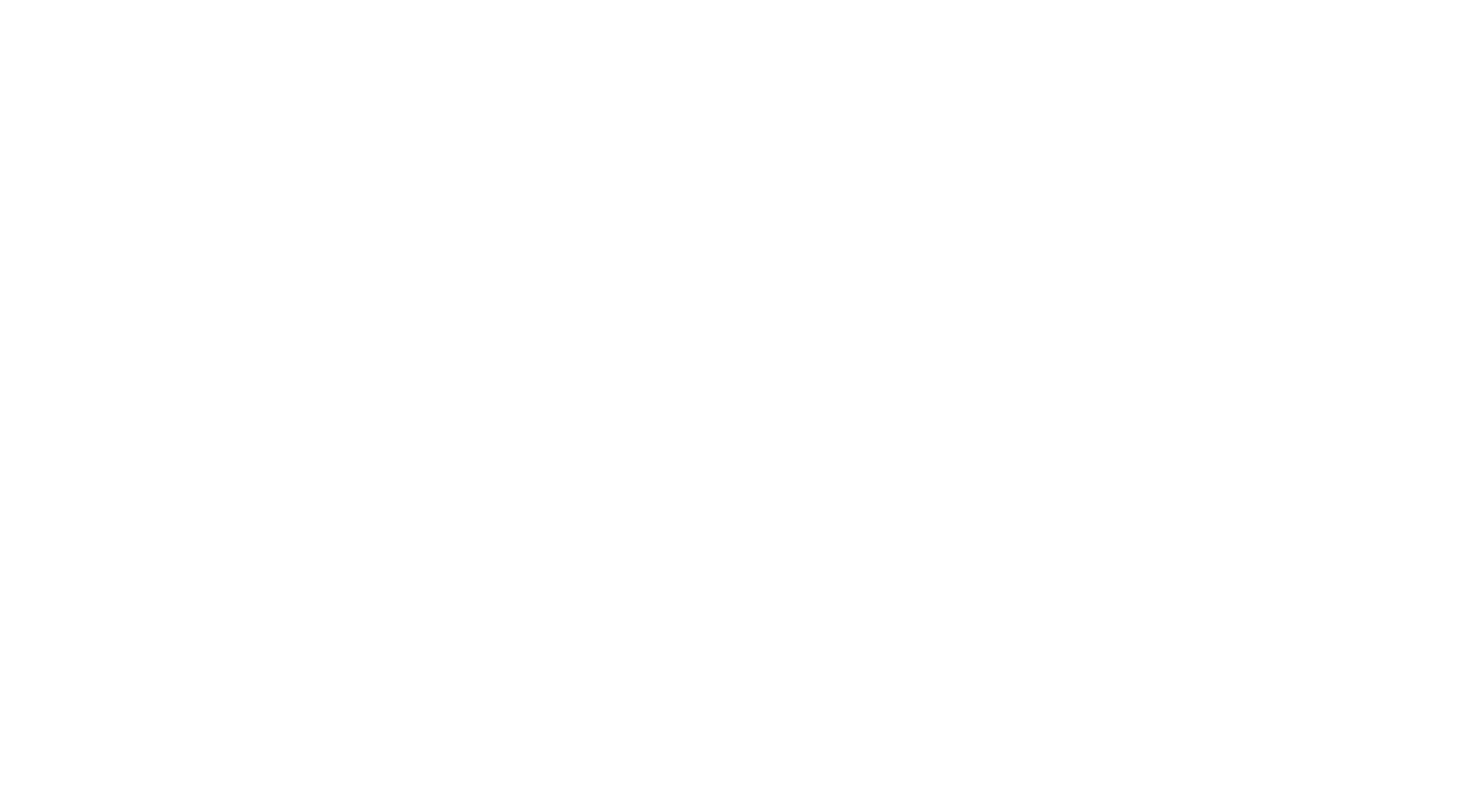 scroll, scrollTop: 0, scrollLeft: 0, axis: both 